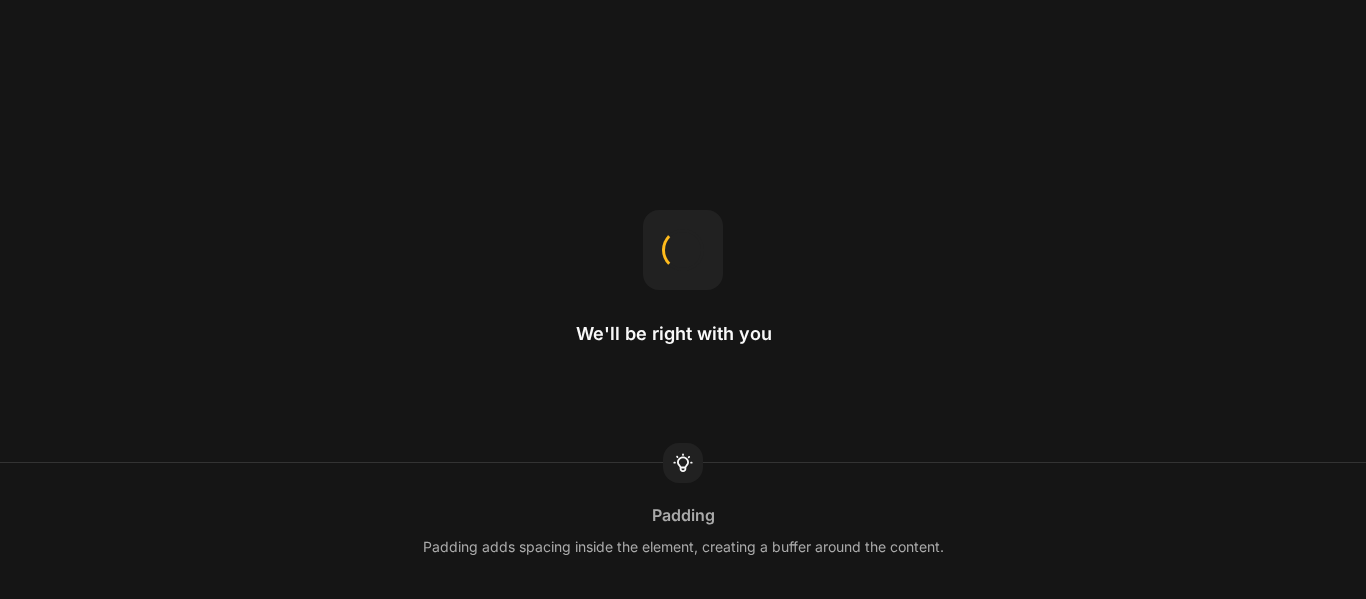 scroll, scrollTop: 0, scrollLeft: 0, axis: both 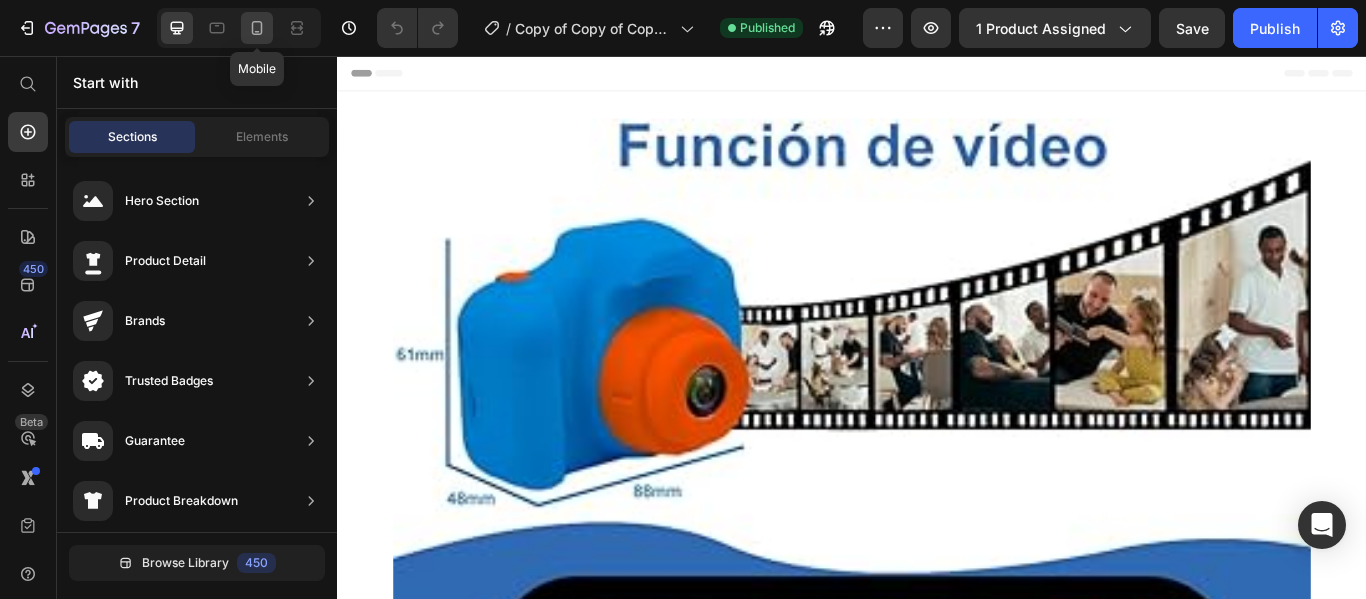 click 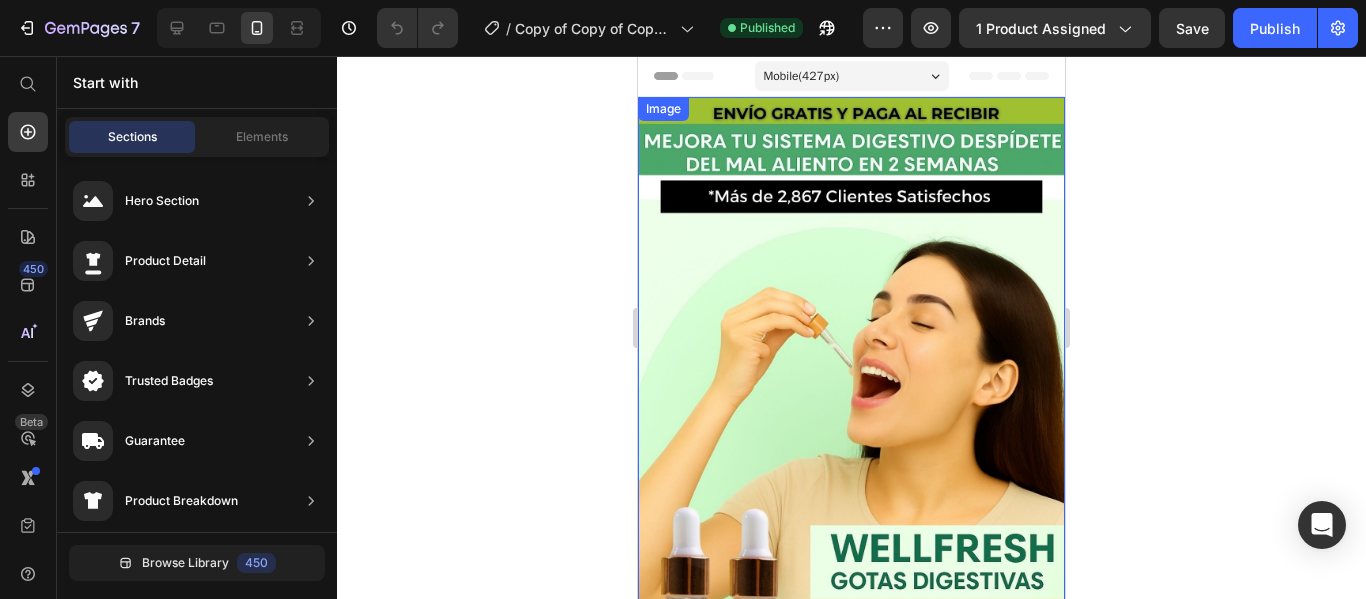 click at bounding box center (851, 526) 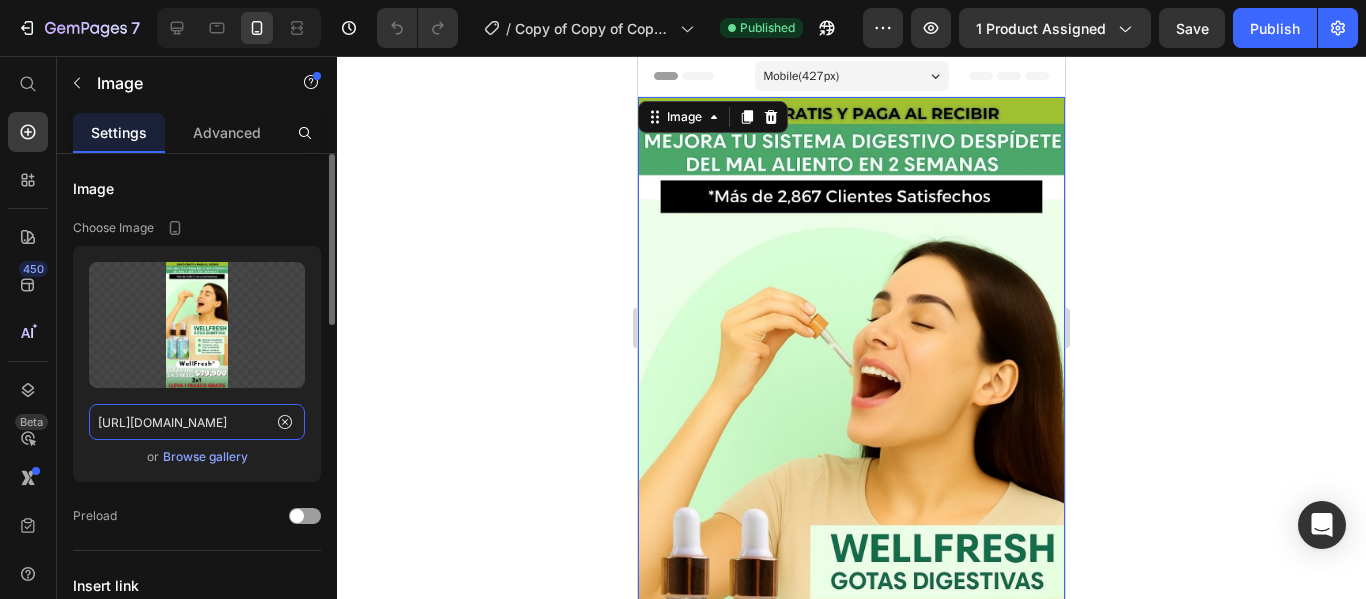click on "[URL][DOMAIN_NAME]" 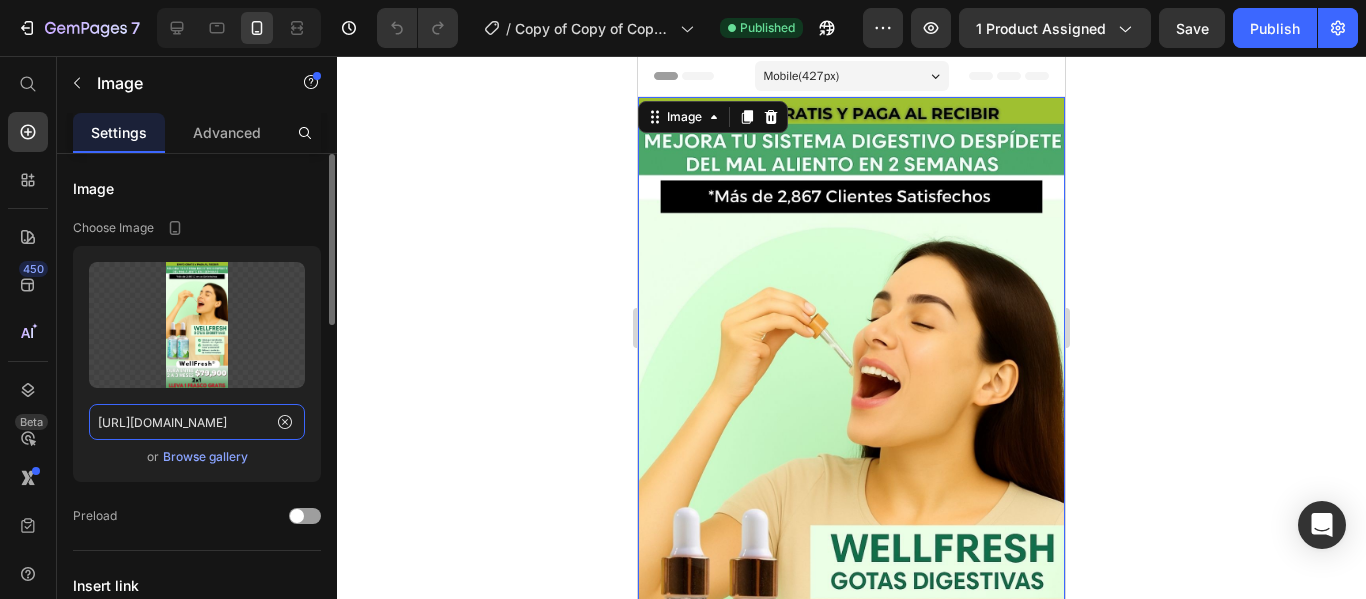 paste on "tfZnPP0" 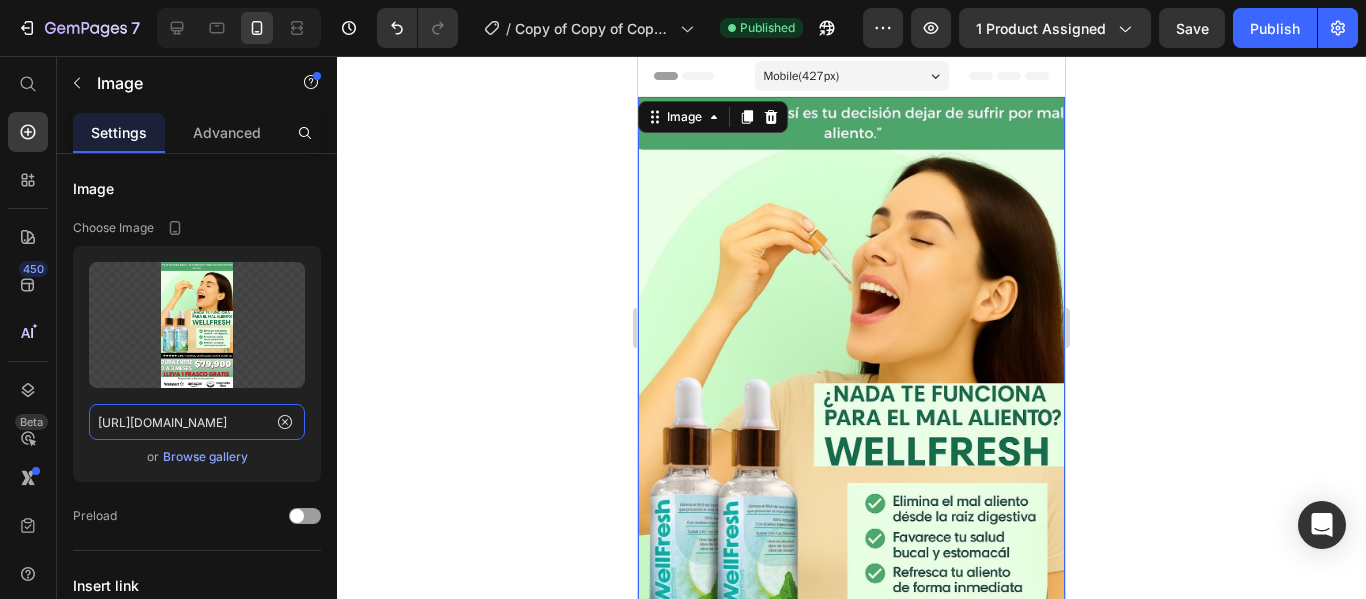 type on "[URL][DOMAIN_NAME]" 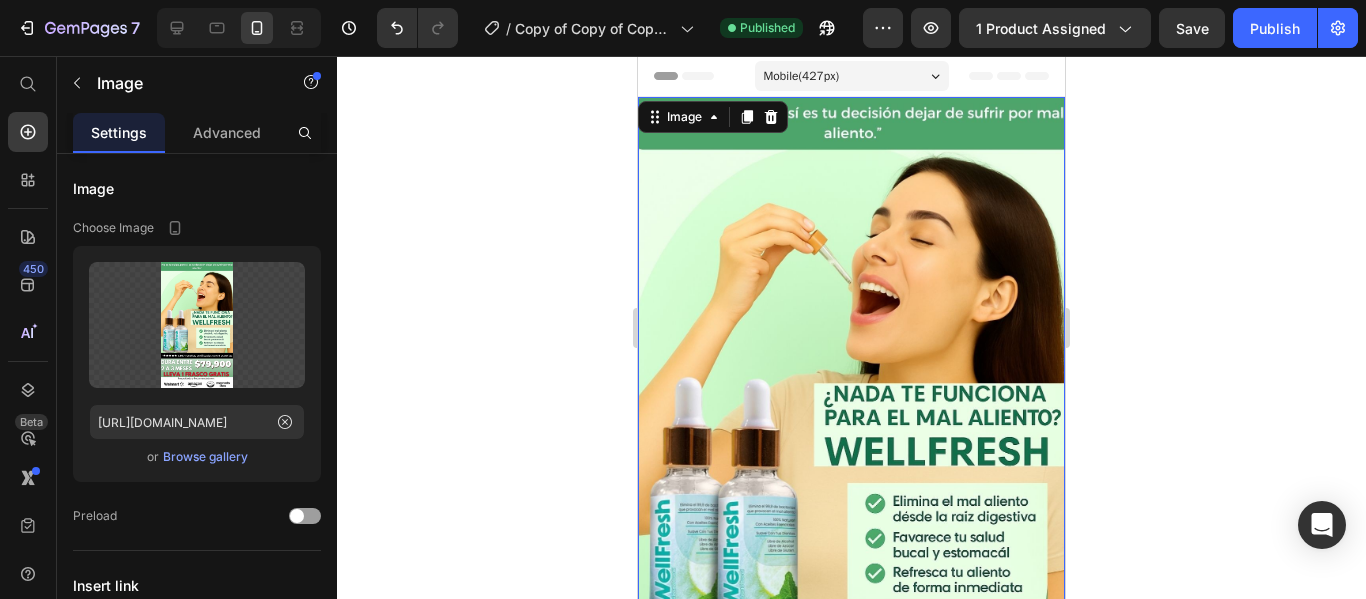 click 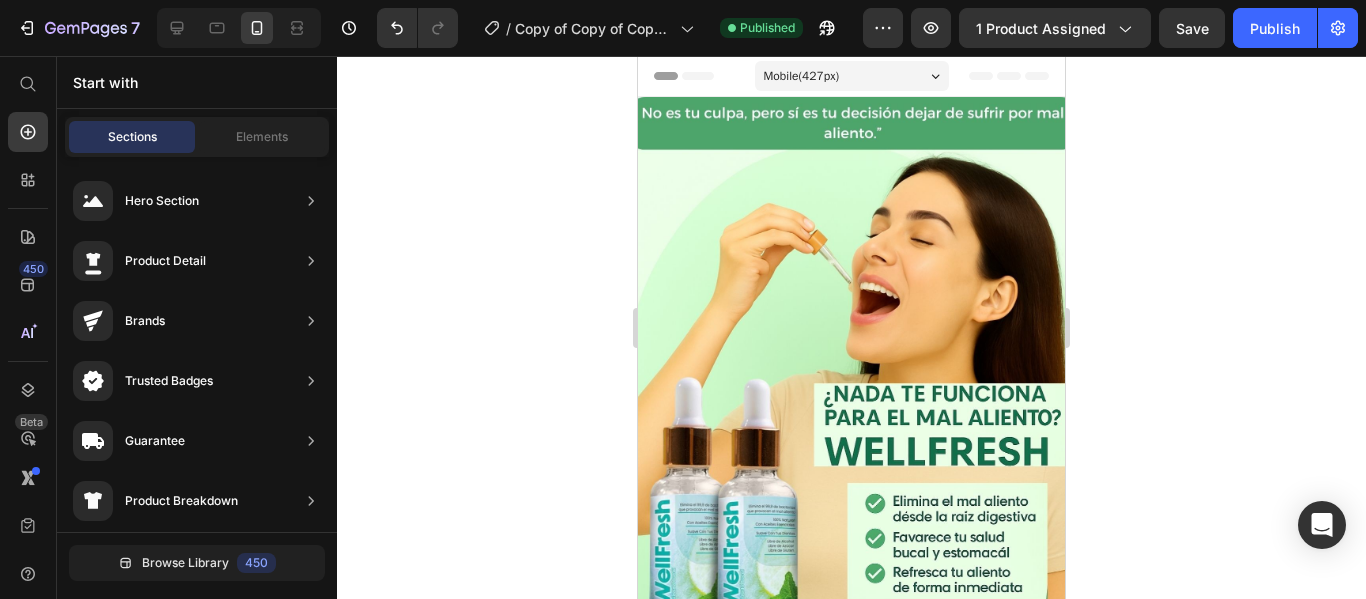 click 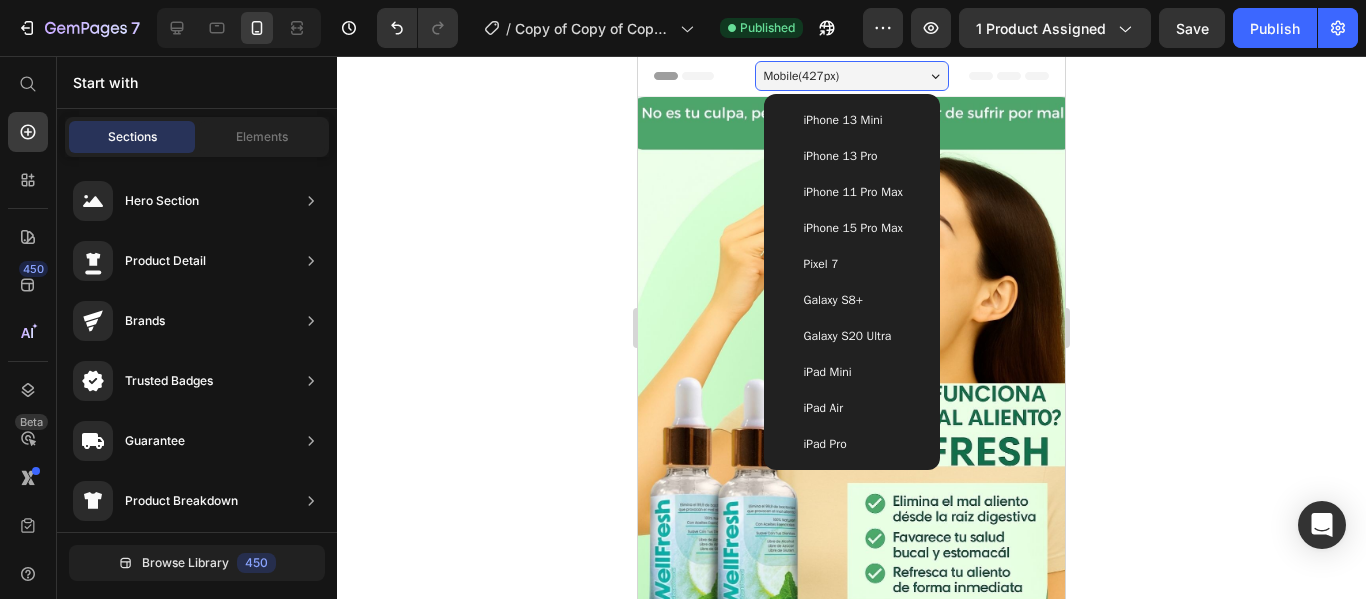 click on "iPhone 13 Pro" at bounding box center (841, 156) 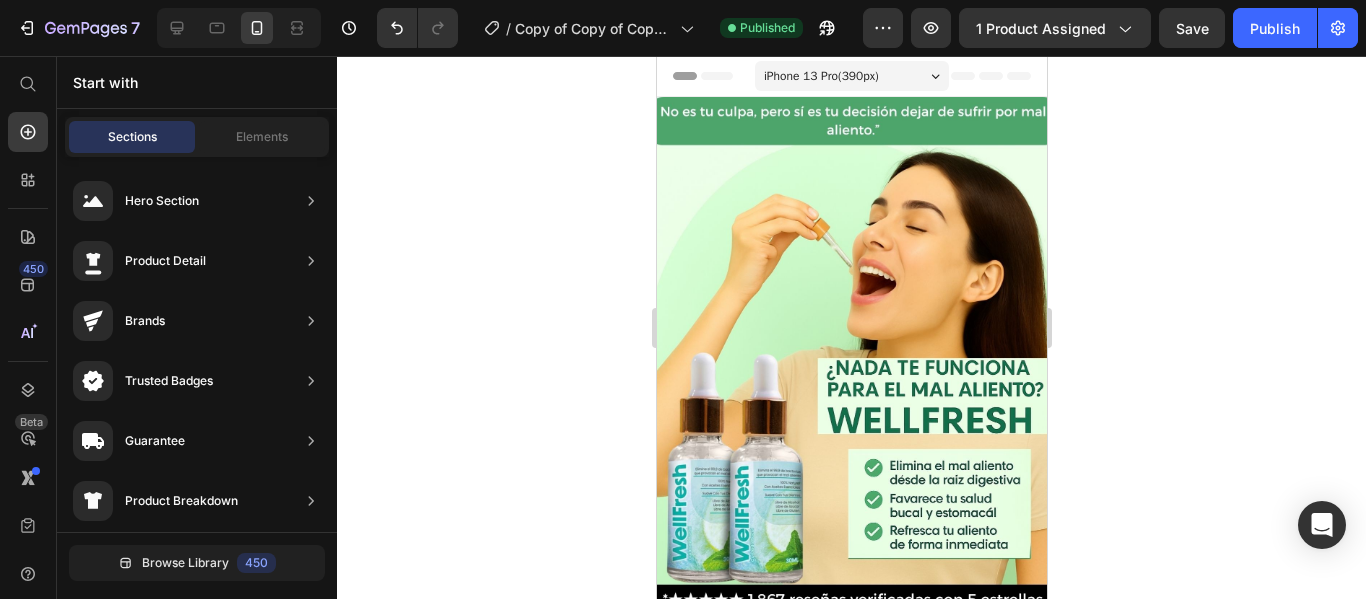 click 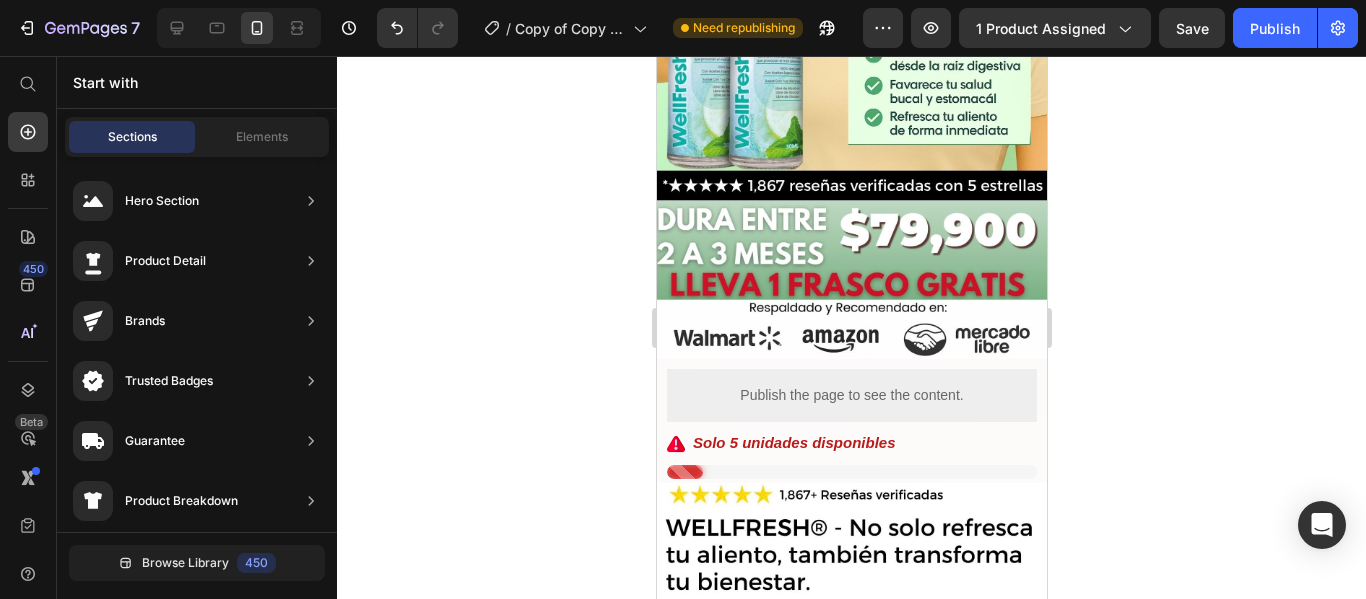 scroll, scrollTop: 445, scrollLeft: 0, axis: vertical 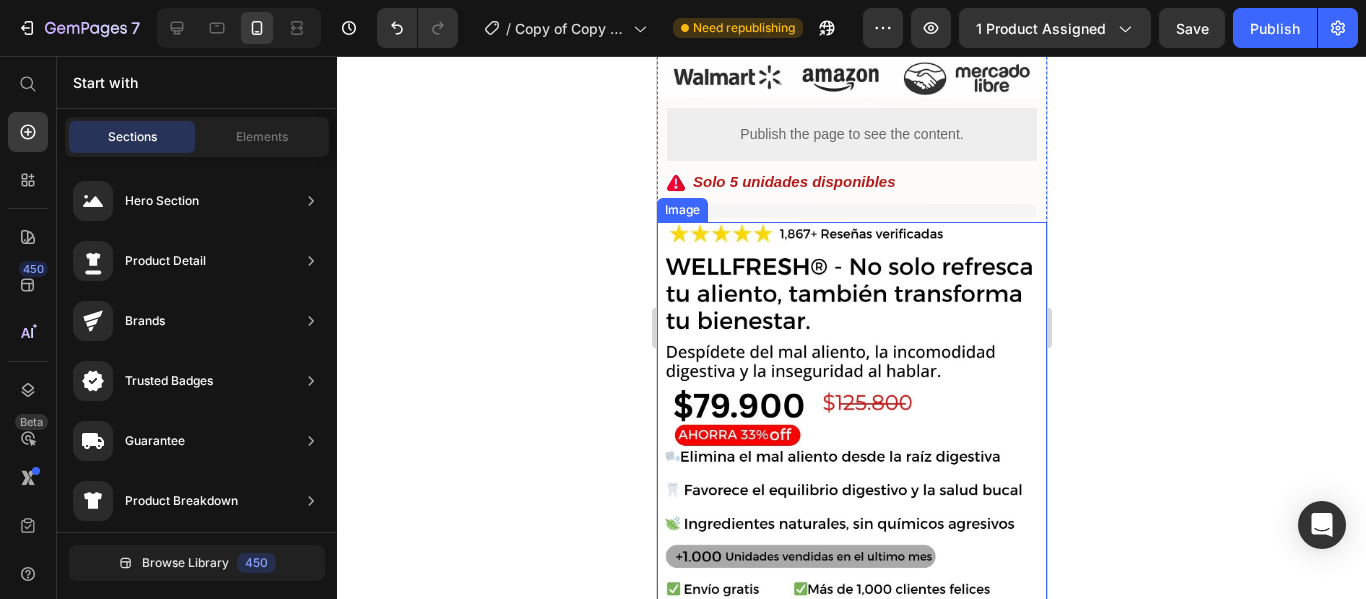 click at bounding box center [851, 459] 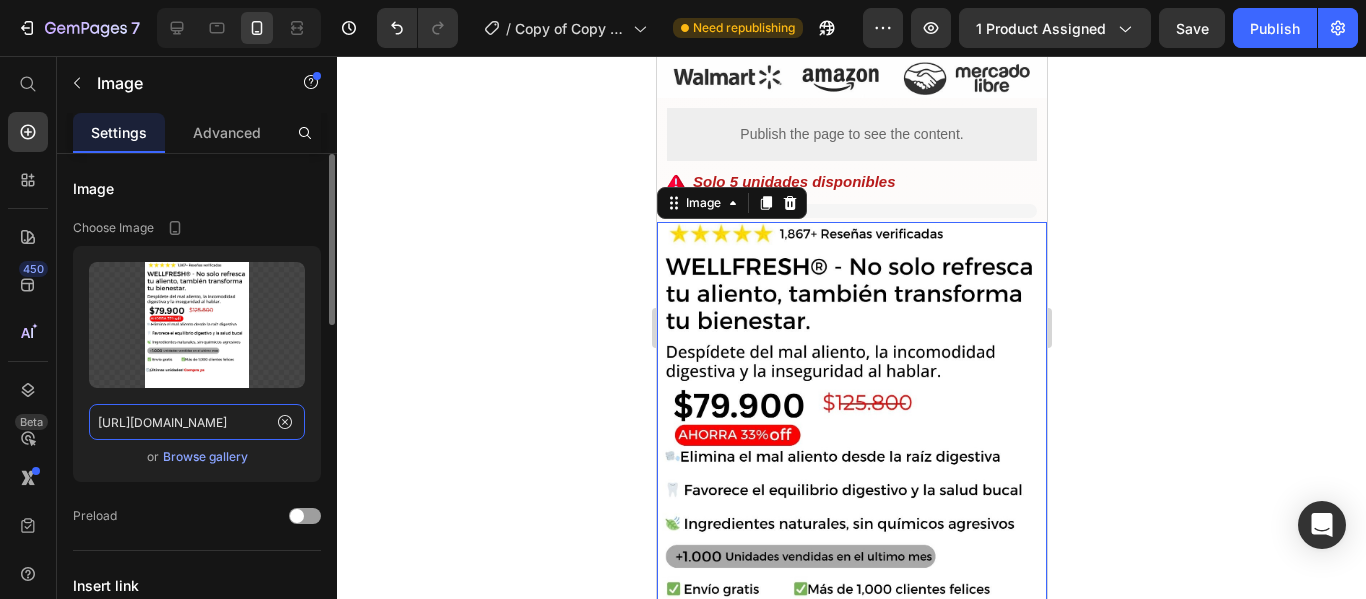 click on "[URL][DOMAIN_NAME]" 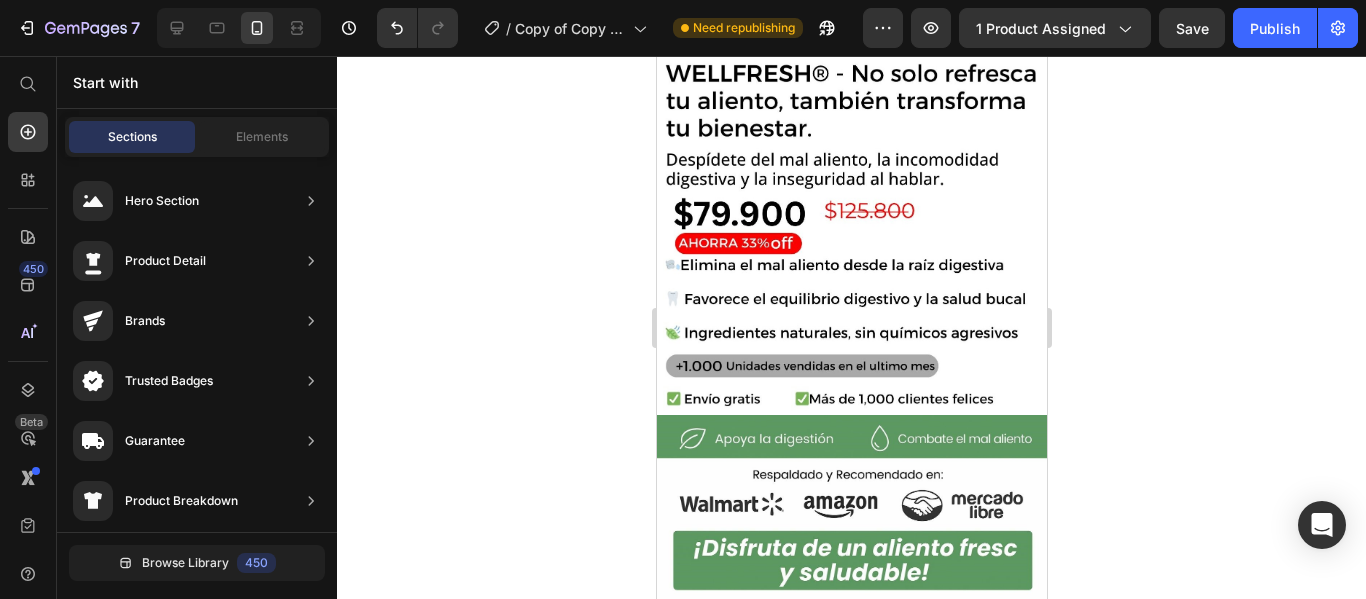 scroll, scrollTop: 935, scrollLeft: 0, axis: vertical 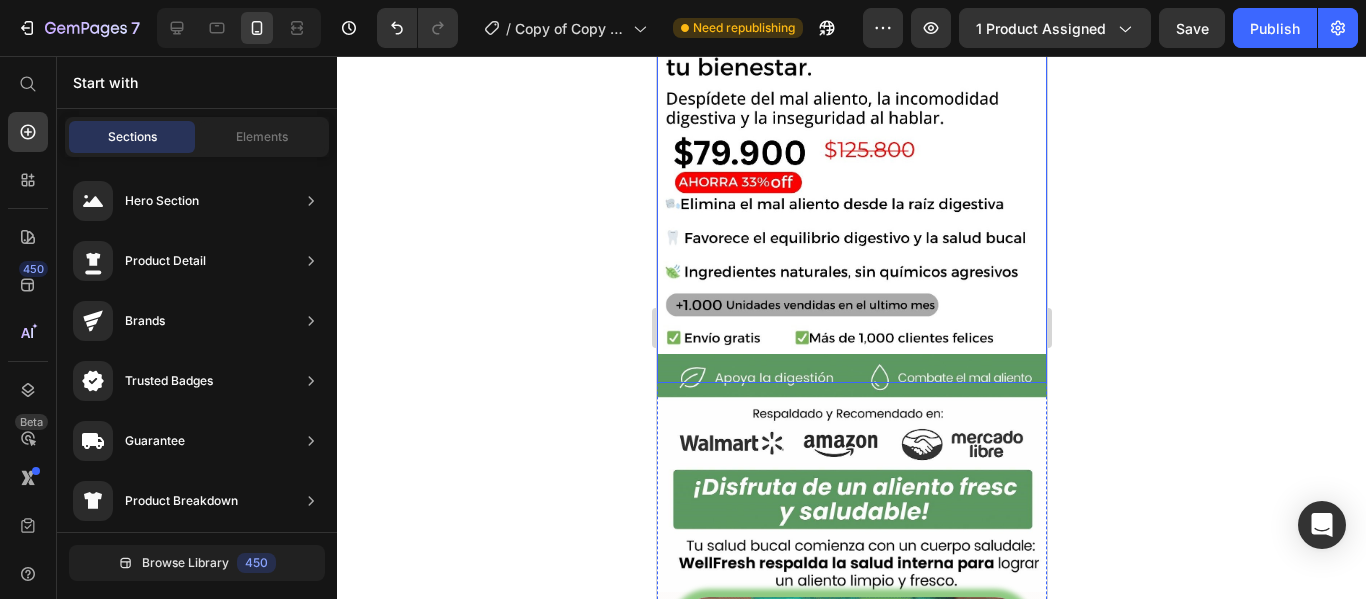 click at bounding box center (851, 172) 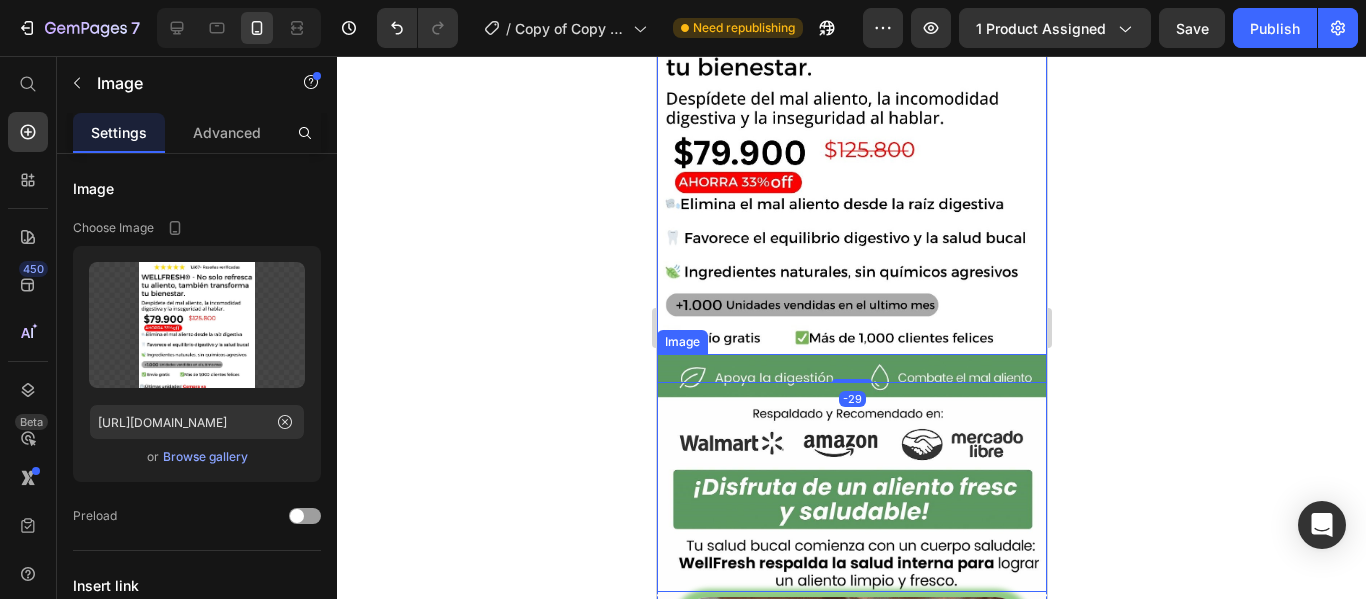 click at bounding box center [851, 473] 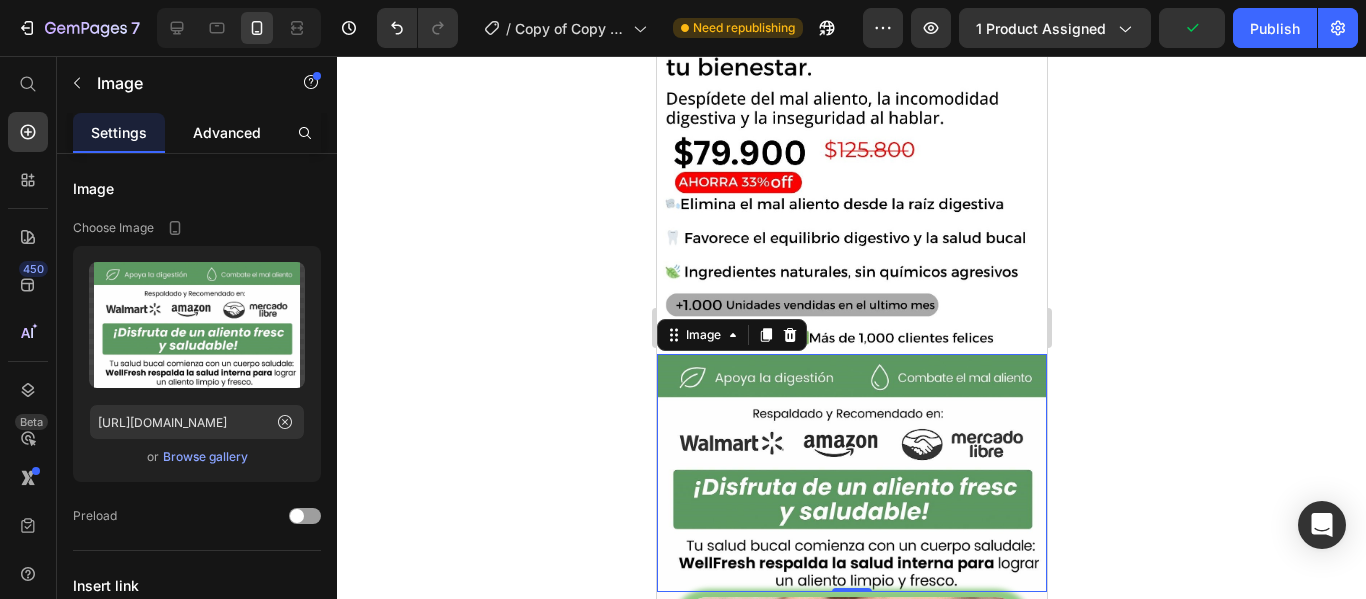 click on "Advanced" at bounding box center [227, 132] 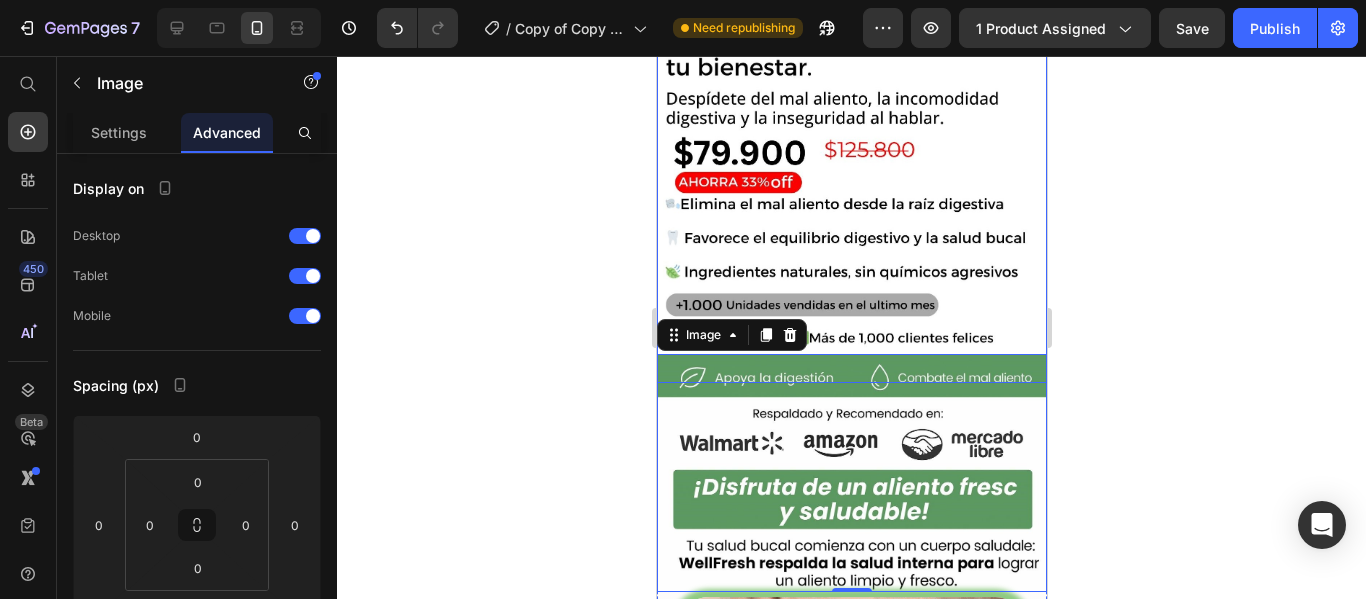 click at bounding box center [851, 172] 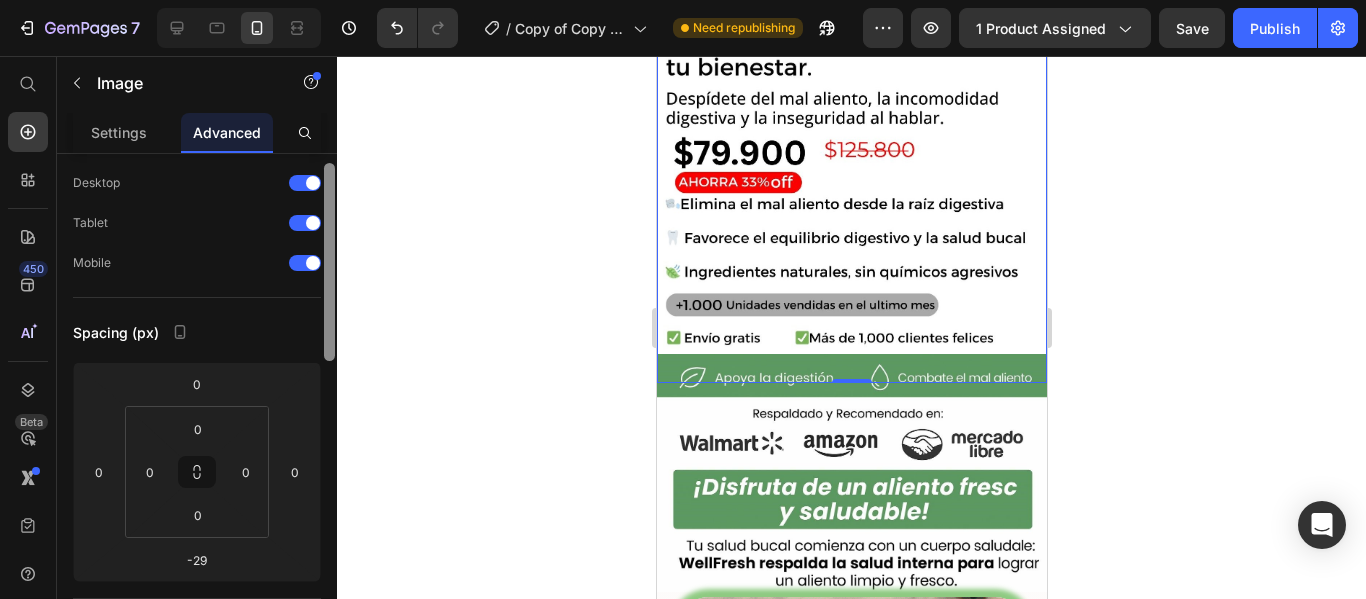 drag, startPoint x: 332, startPoint y: 325, endPoint x: 335, endPoint y: 361, distance: 36.124783 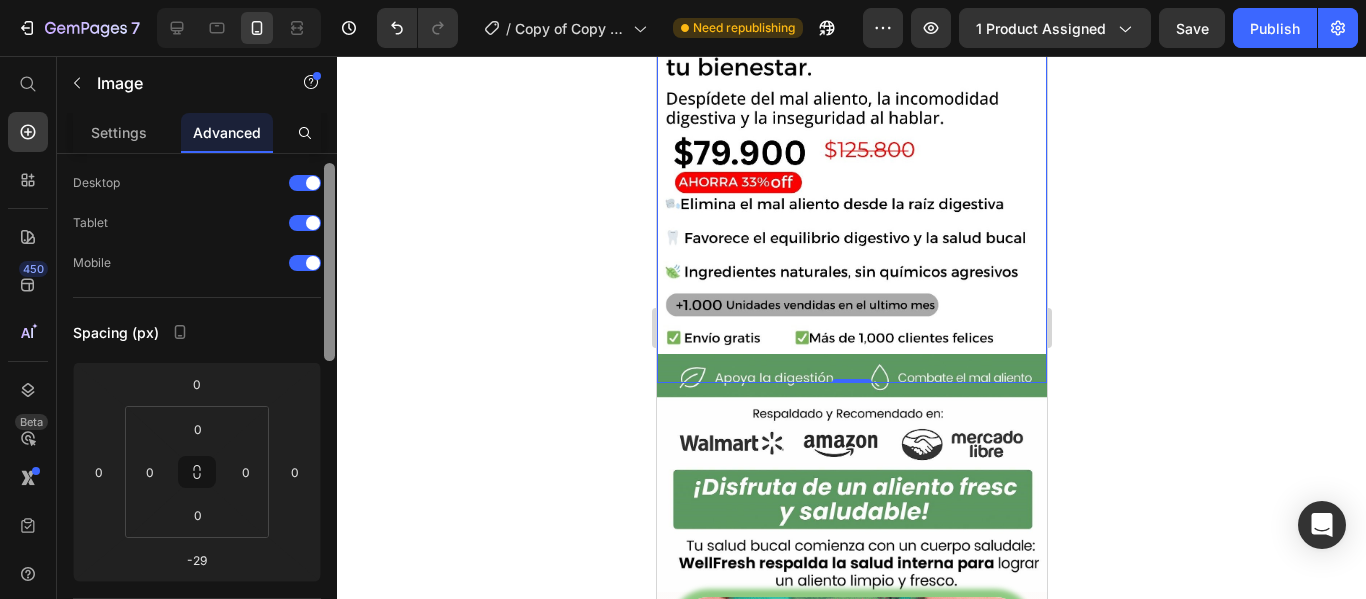 click at bounding box center (329, 262) 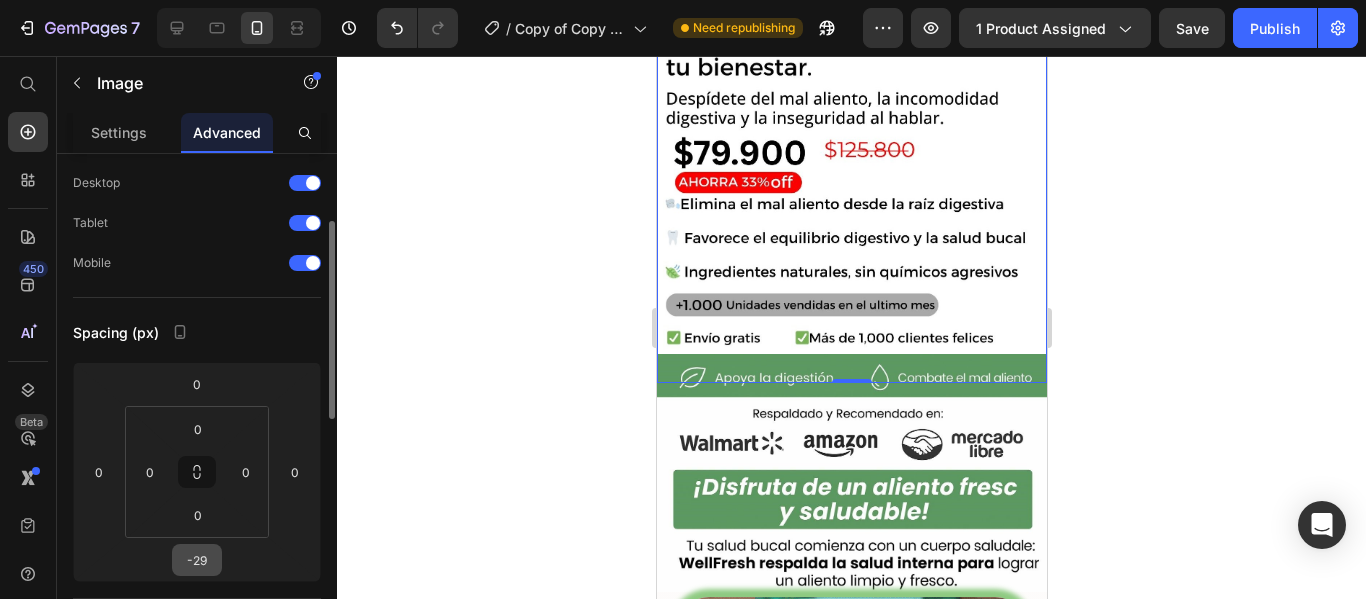 scroll, scrollTop: 86, scrollLeft: 0, axis: vertical 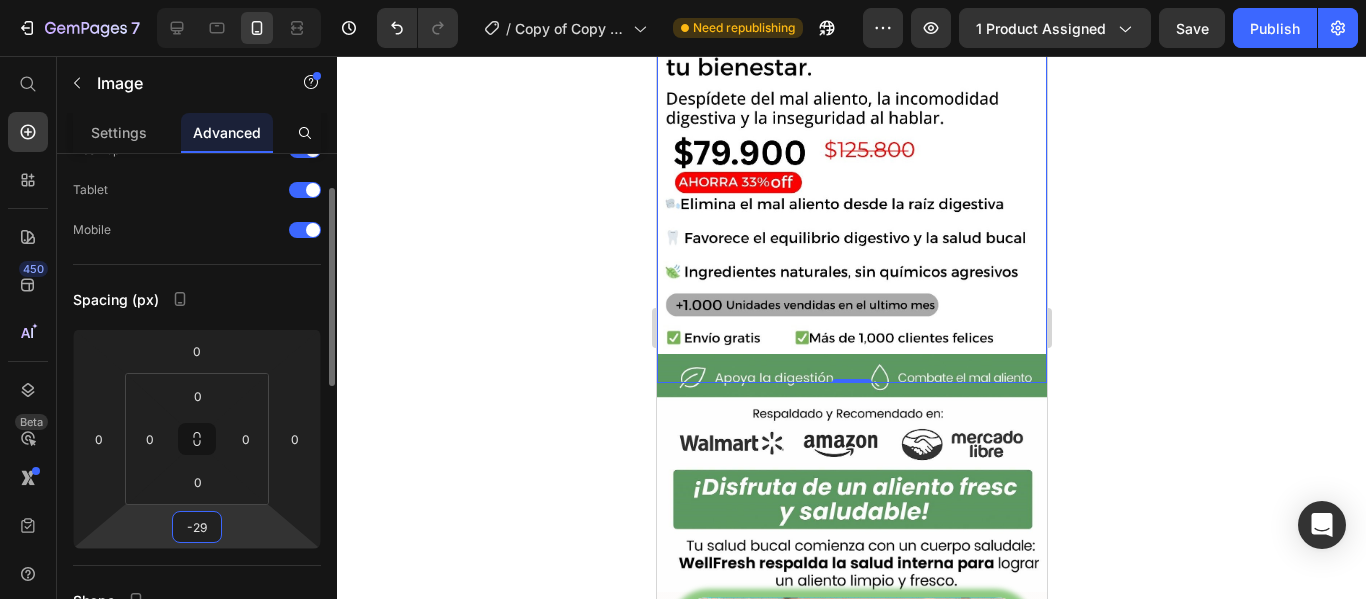 click on "-29" at bounding box center (197, 527) 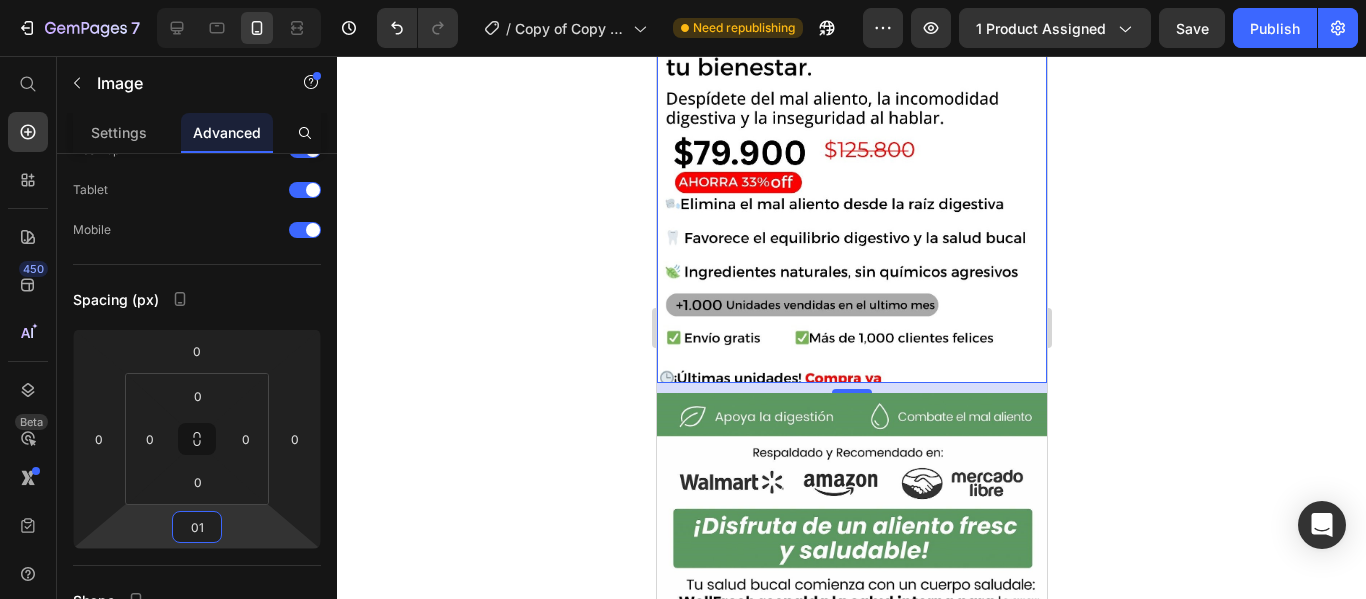 type on "0" 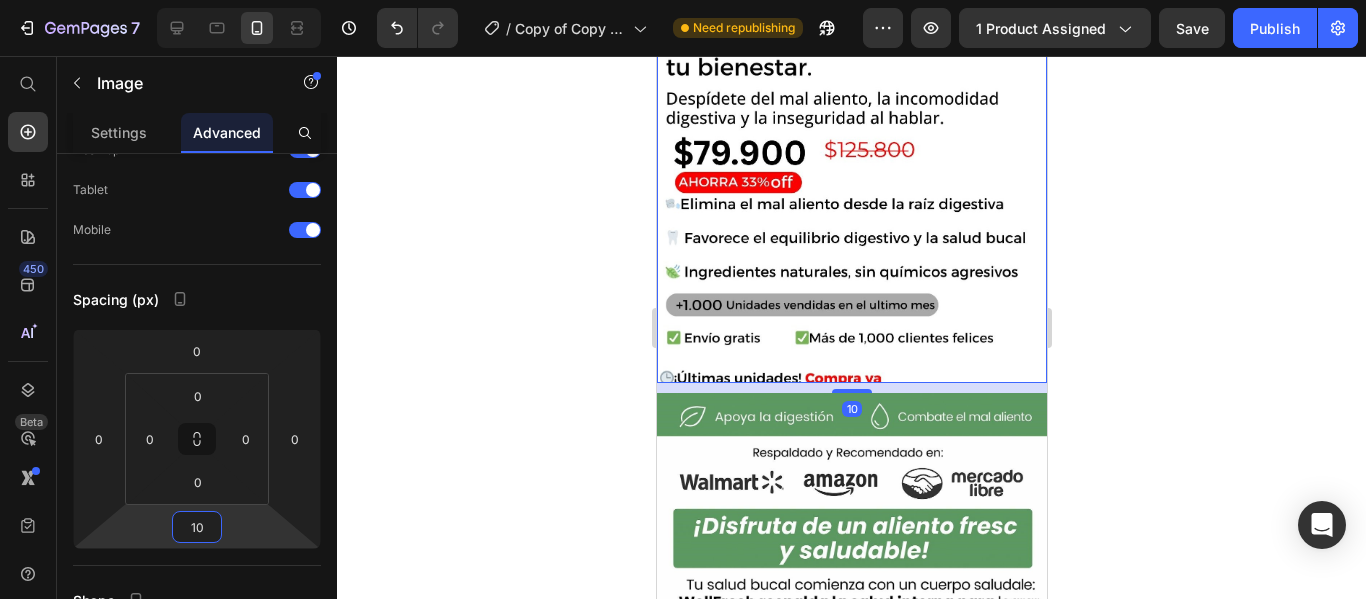 type on "1" 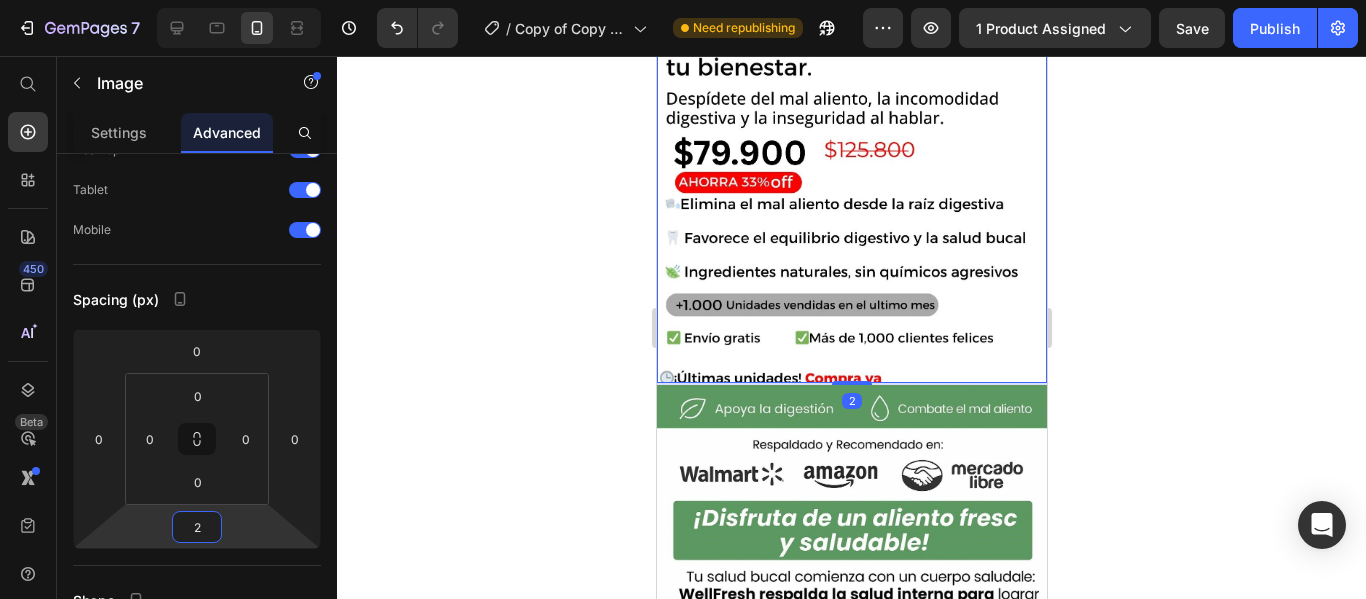 type on "20" 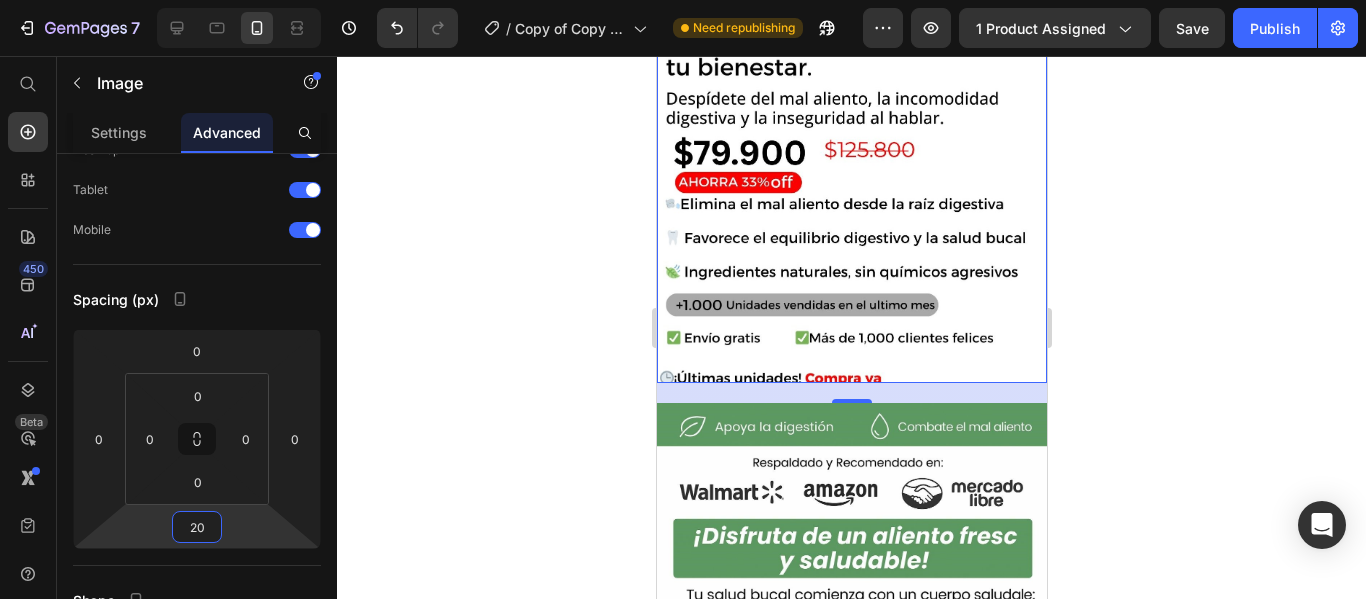 click 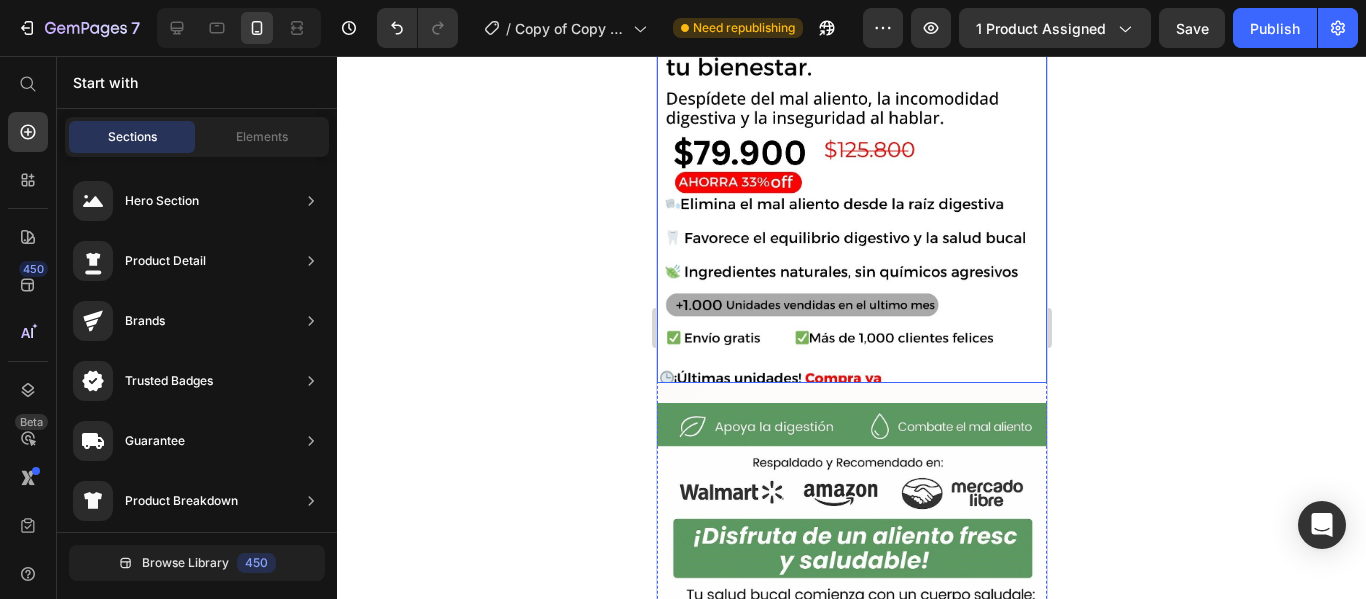 click at bounding box center [851, 172] 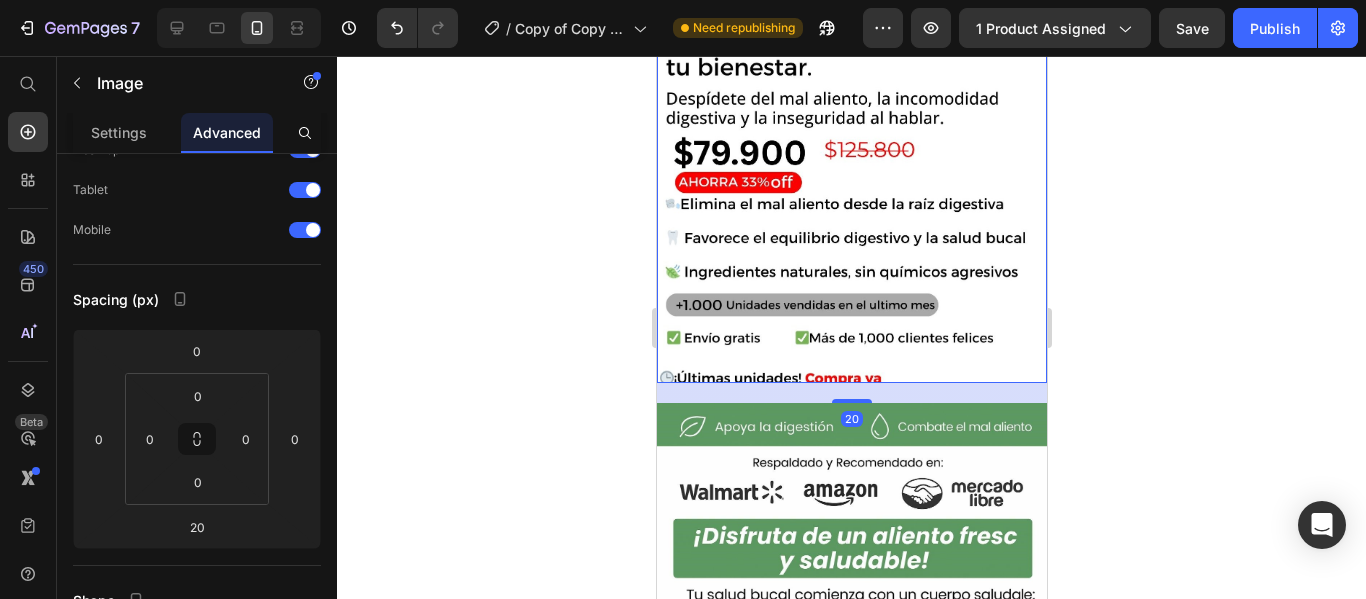 click at bounding box center [851, 172] 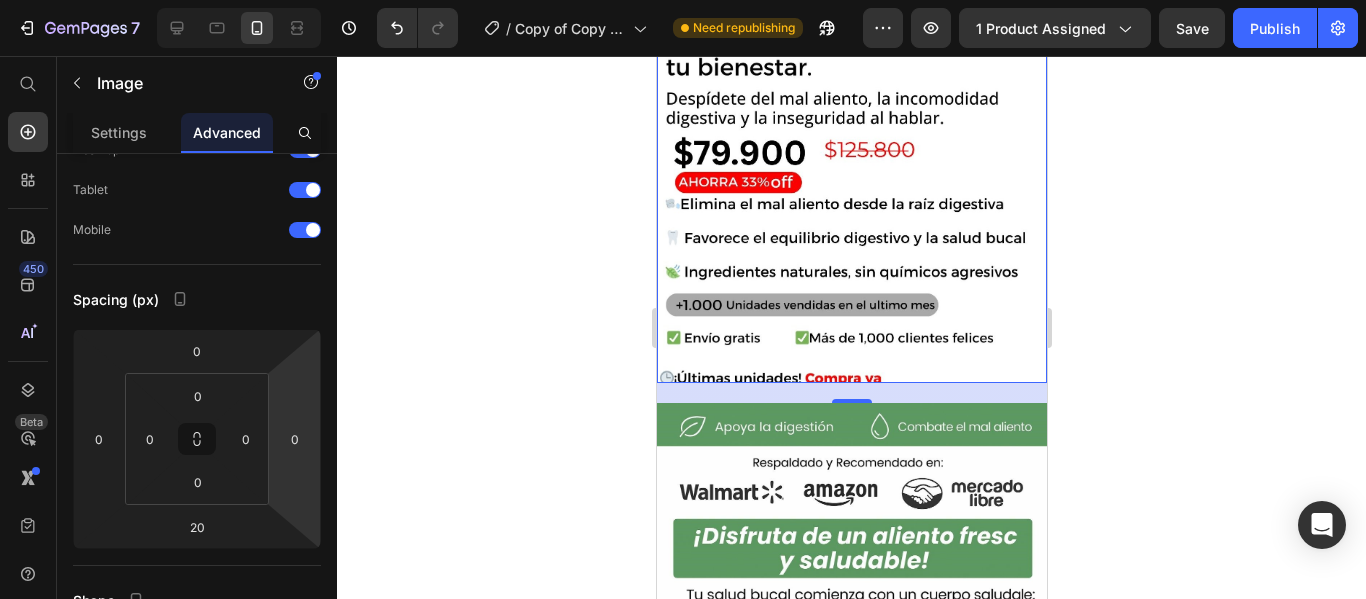 click at bounding box center [851, 172] 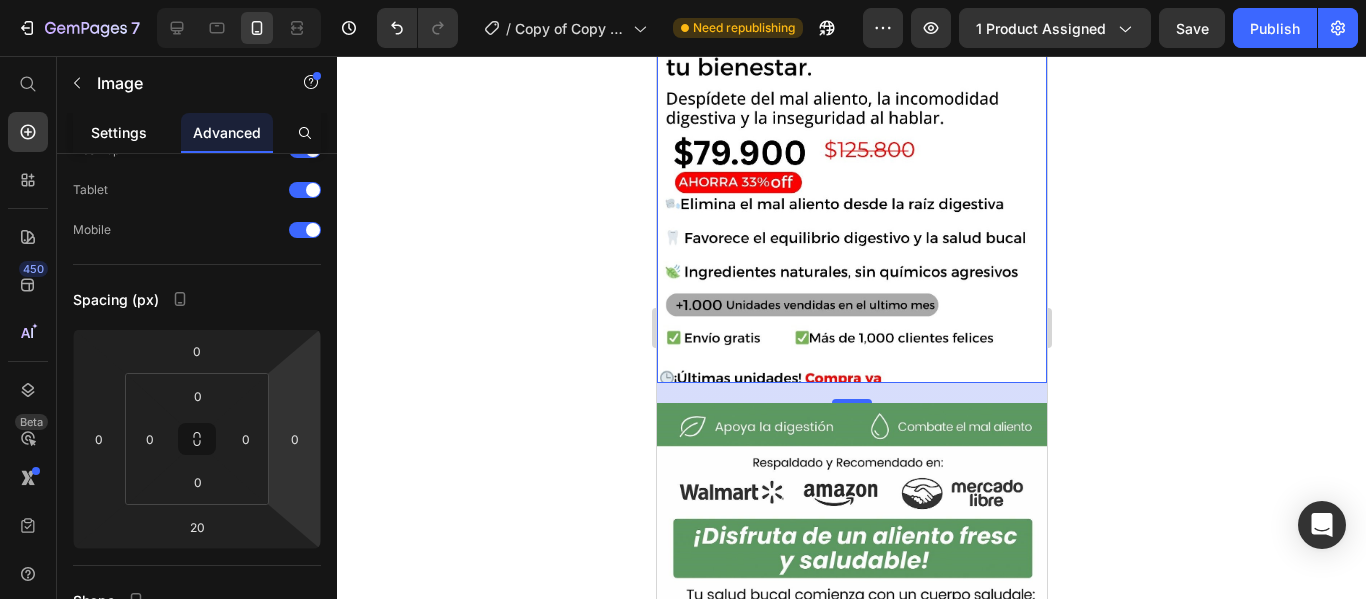 click on "Settings" at bounding box center [119, 132] 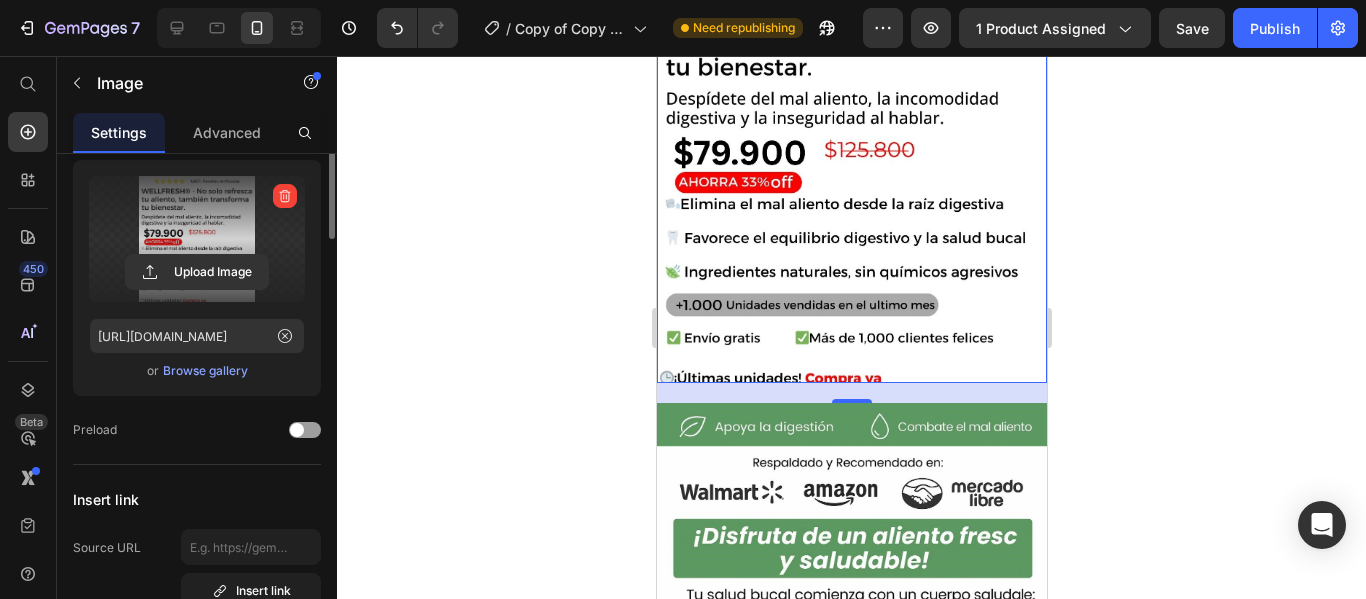 scroll, scrollTop: 0, scrollLeft: 0, axis: both 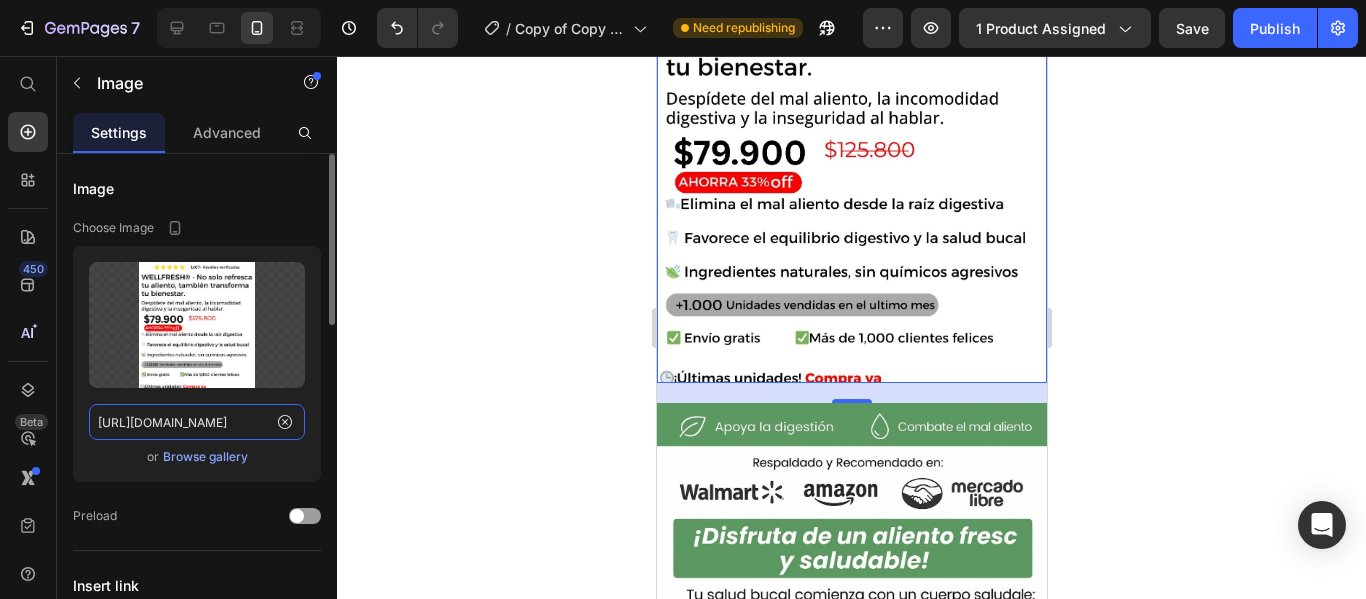 click on "[URL][DOMAIN_NAME]" 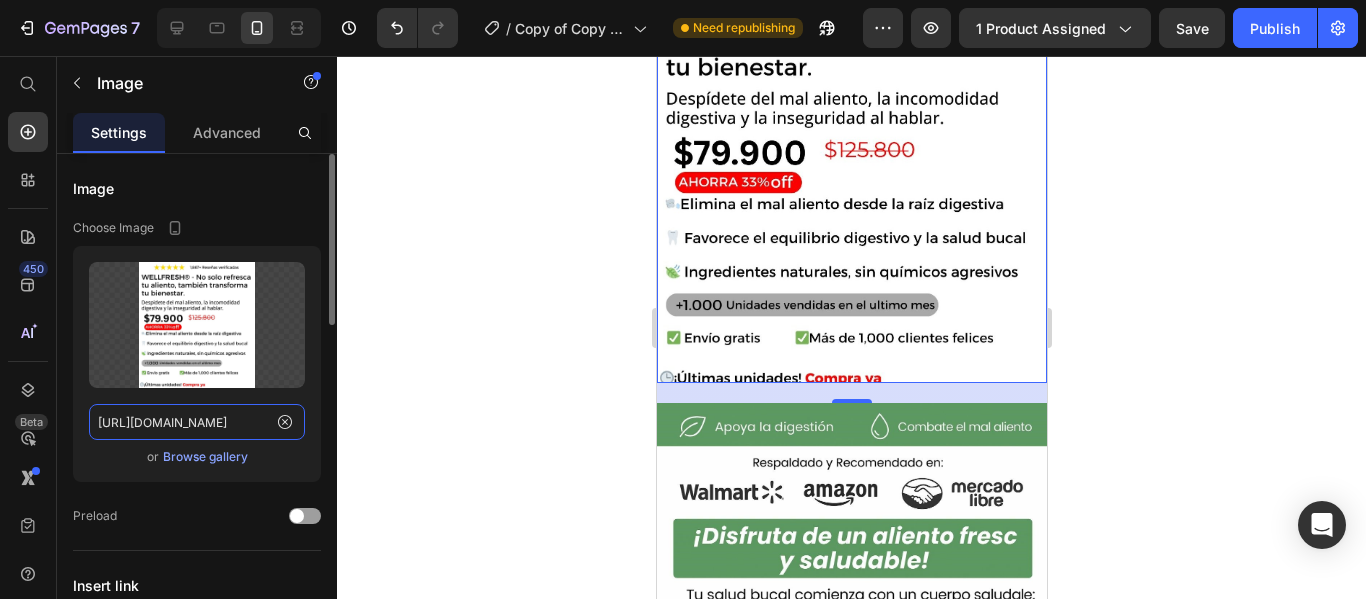 scroll, scrollTop: 0, scrollLeft: 19, axis: horizontal 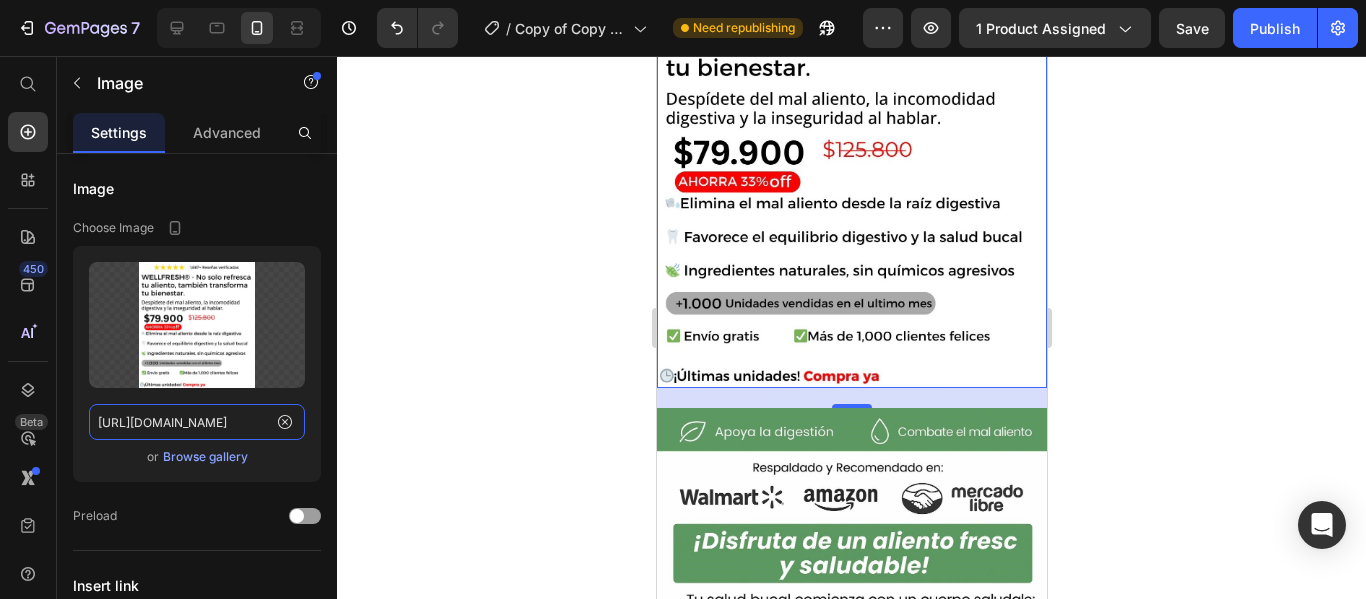 type on "[URL][DOMAIN_NAME]" 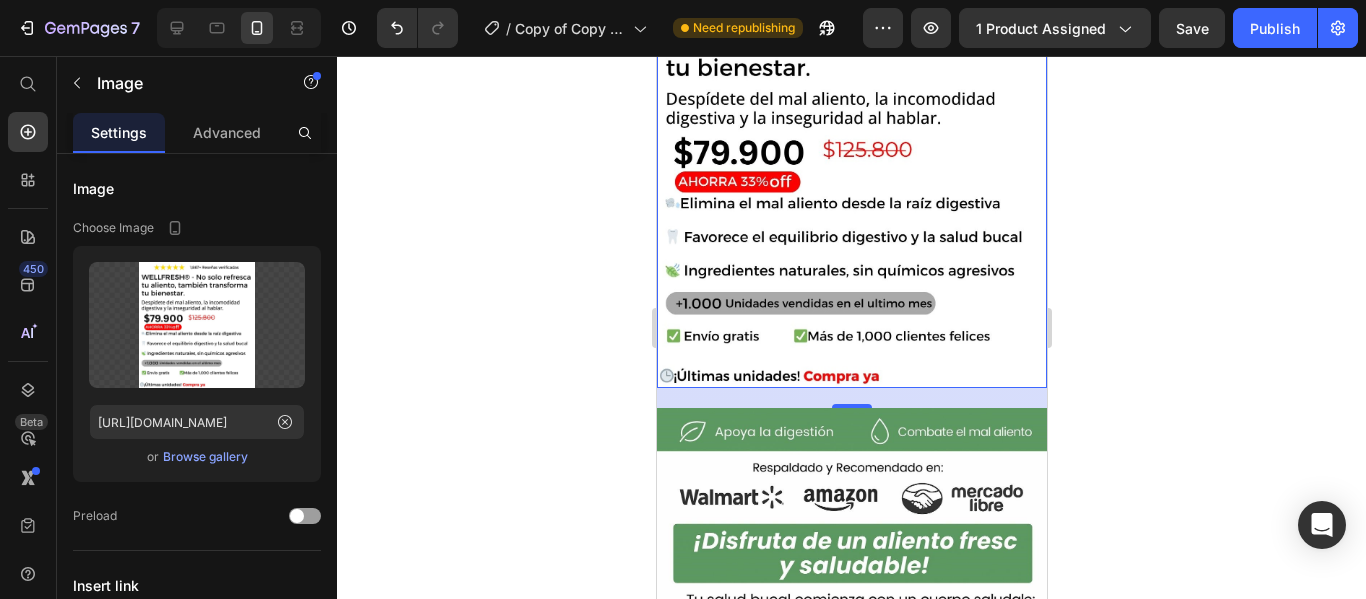 click 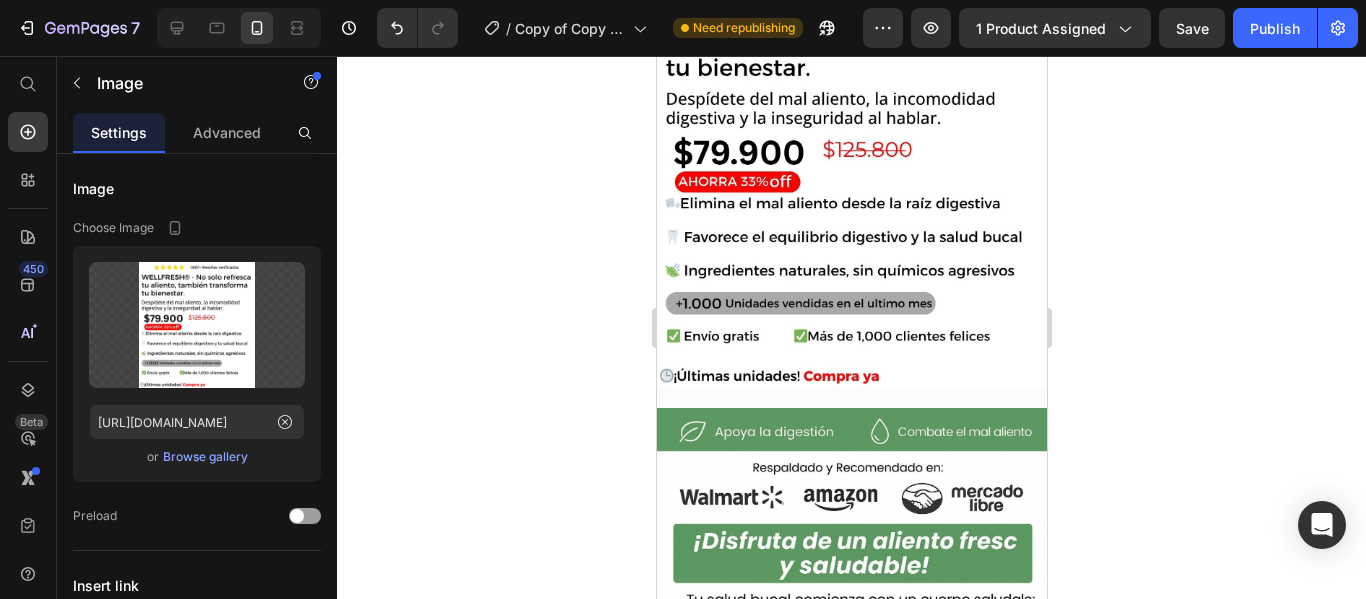 scroll, scrollTop: 0, scrollLeft: 0, axis: both 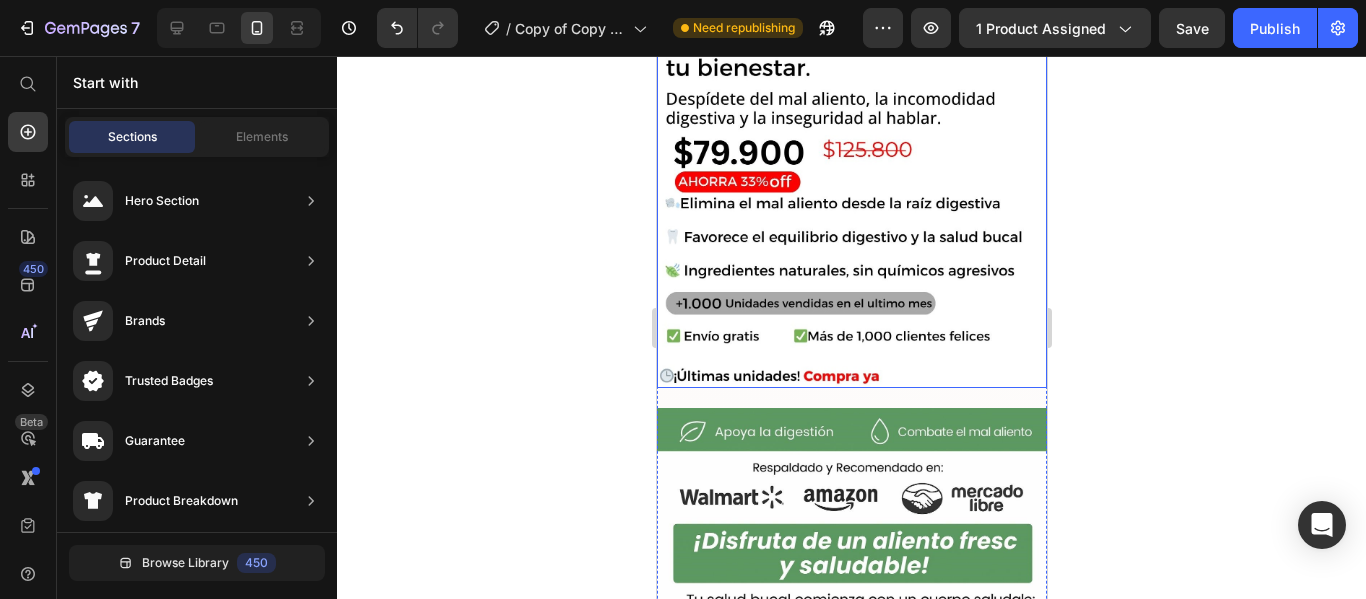 click at bounding box center (851, 175) 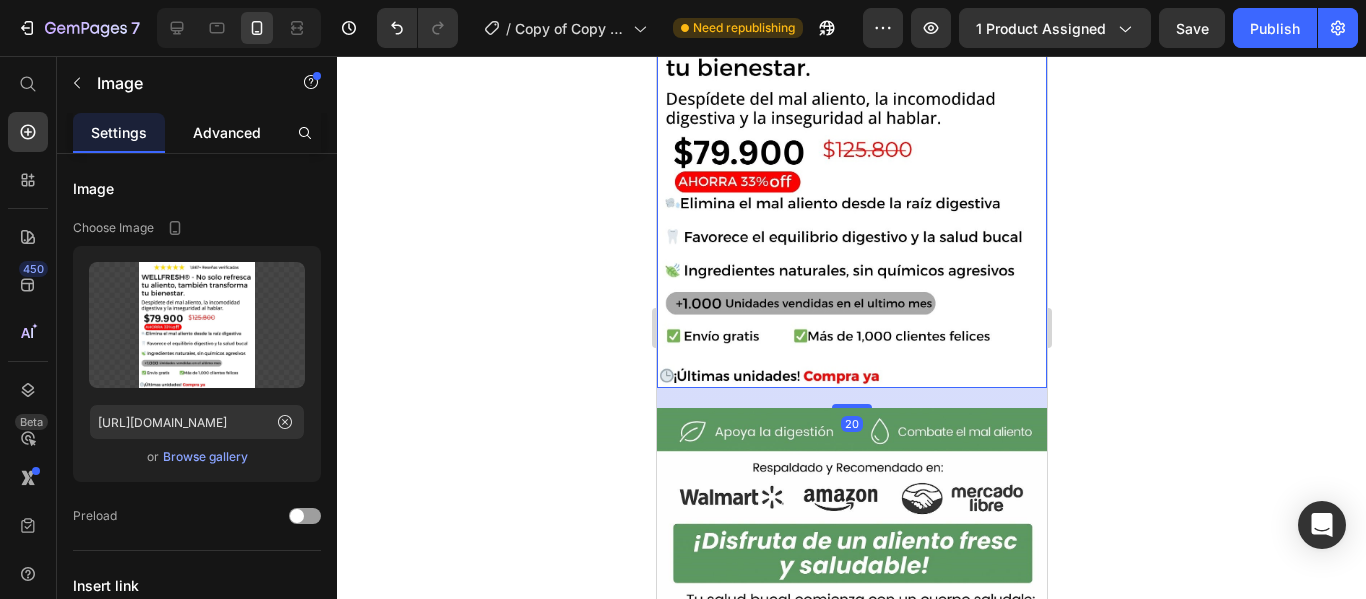 click on "Advanced" at bounding box center [227, 132] 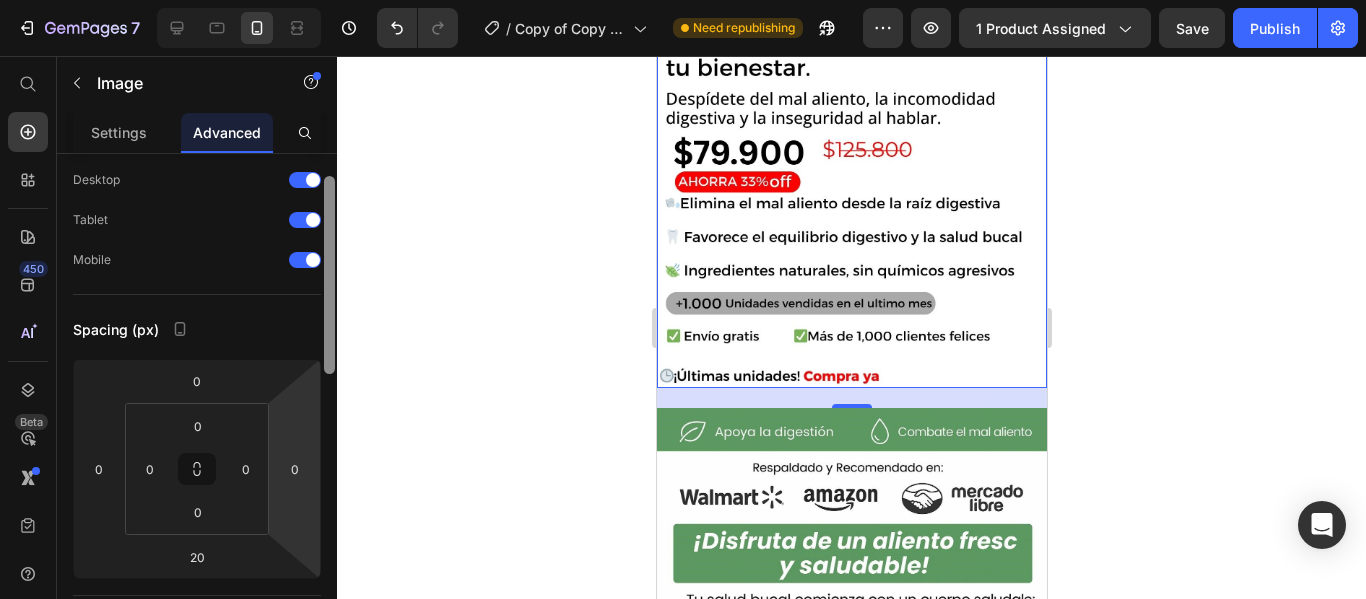 drag, startPoint x: 333, startPoint y: 345, endPoint x: 306, endPoint y: 412, distance: 72.235725 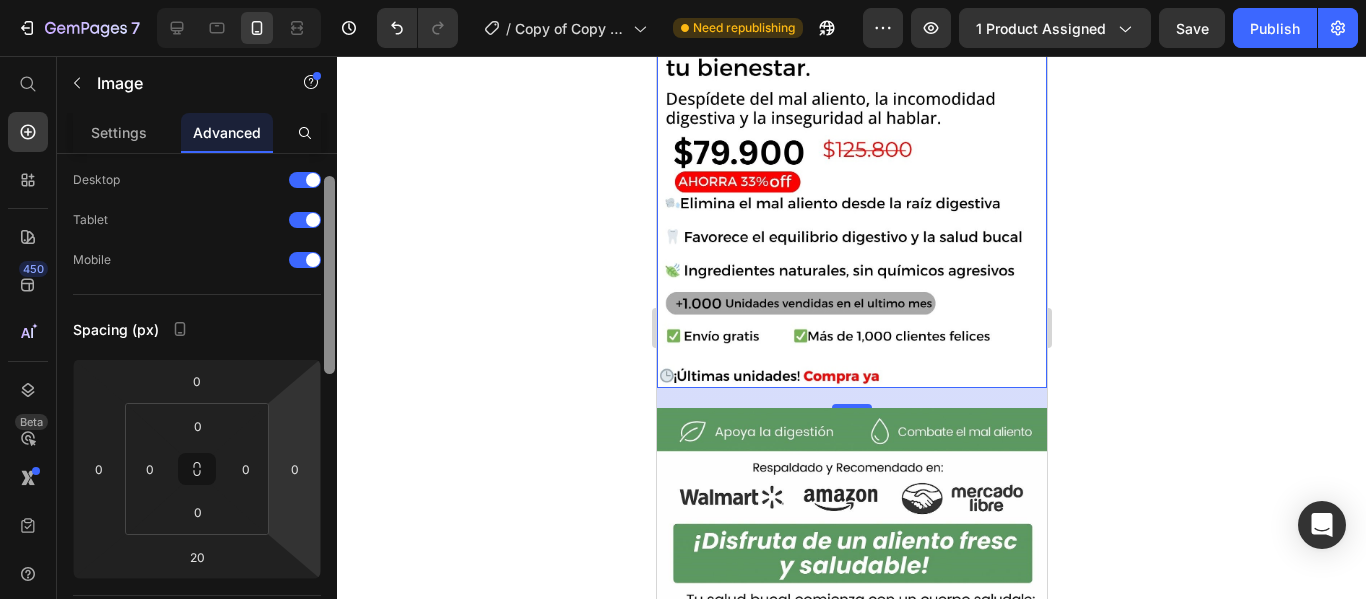 click at bounding box center [329, 275] 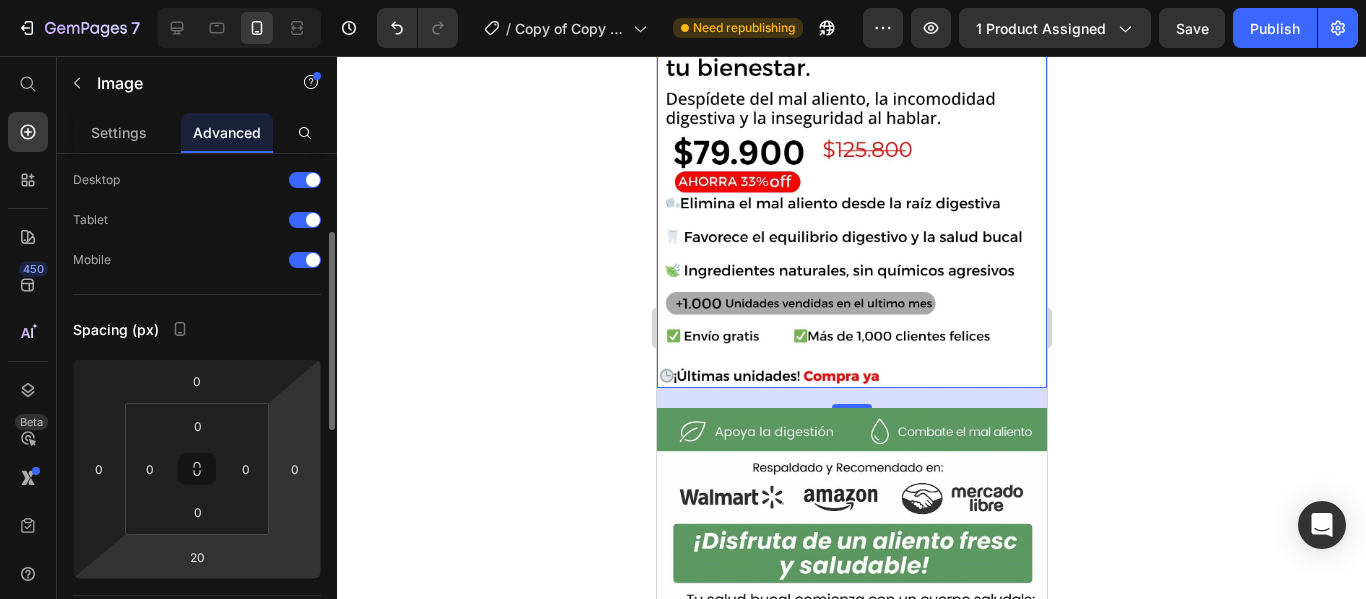 scroll, scrollTop: 96, scrollLeft: 0, axis: vertical 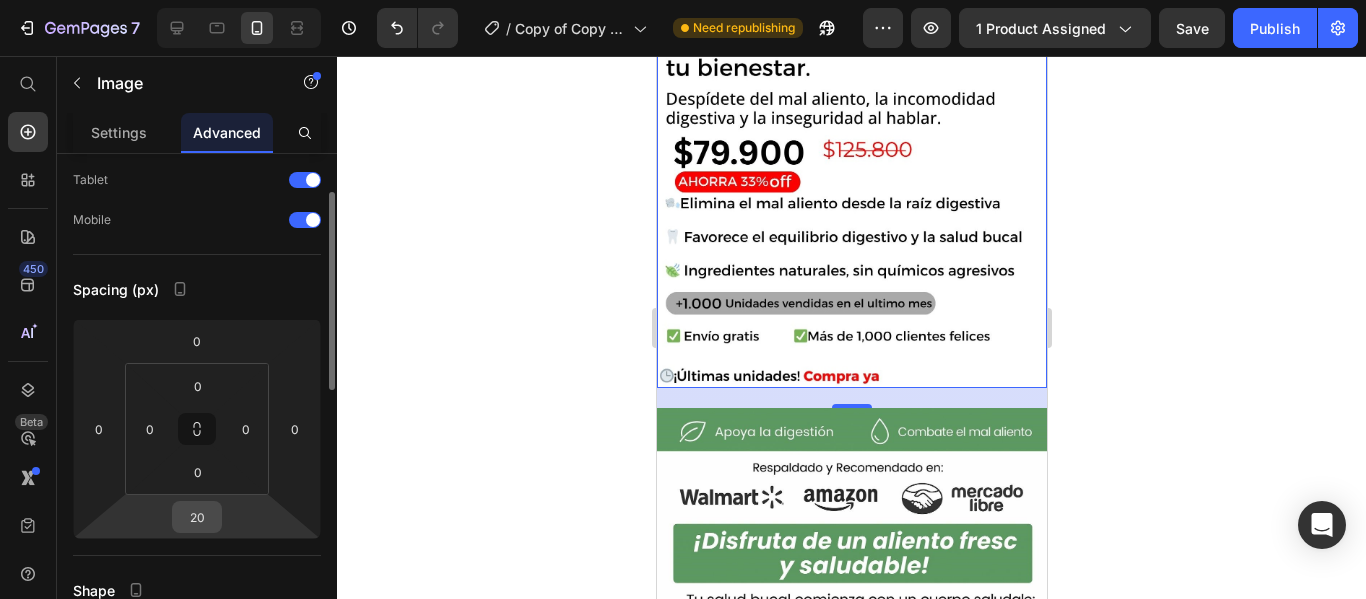 click on "20" at bounding box center (197, 517) 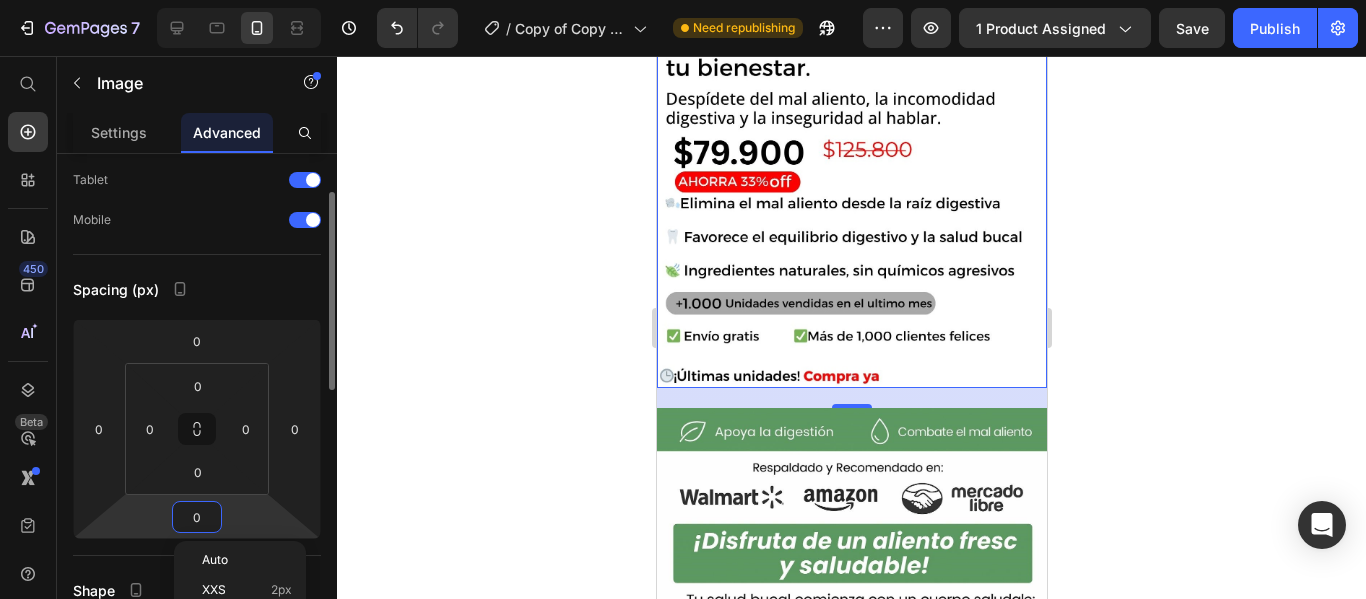 type on "0" 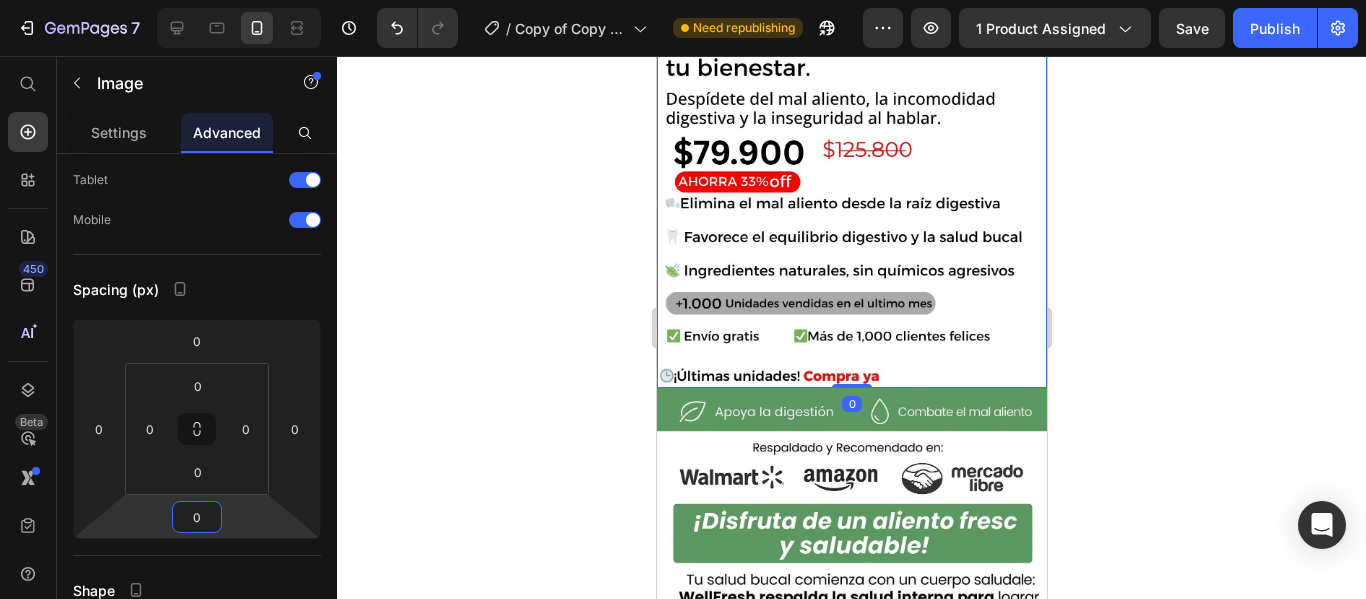 click 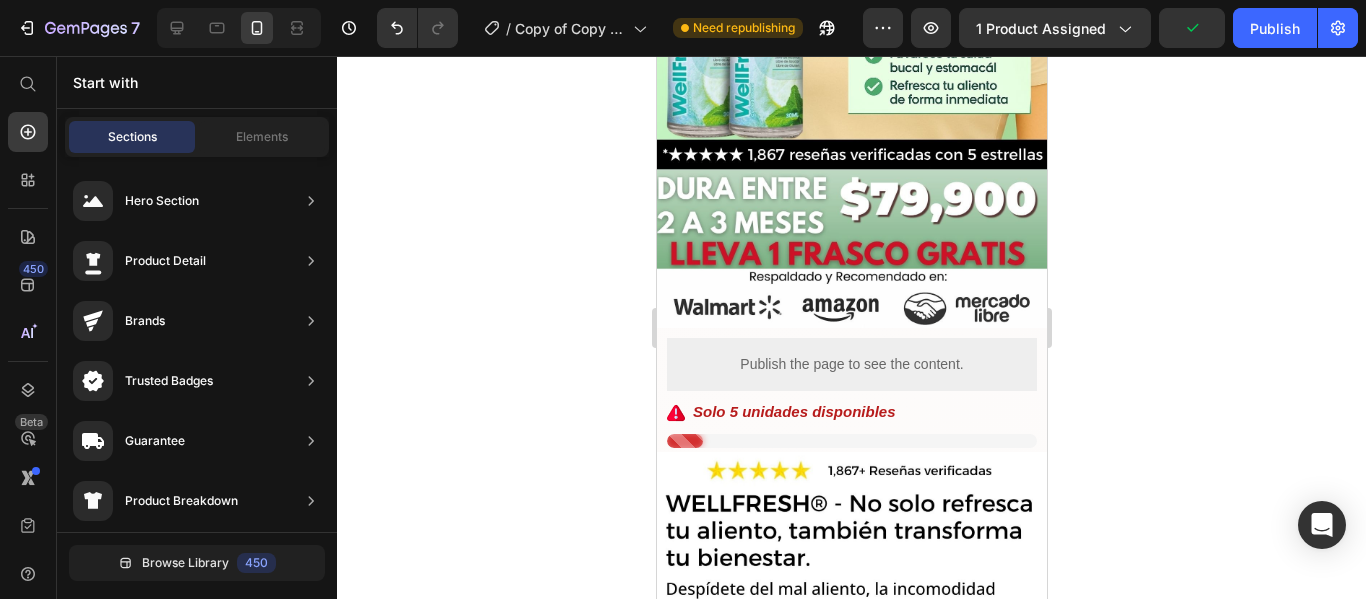 drag, startPoint x: 1033, startPoint y: 150, endPoint x: 1705, endPoint y: 171, distance: 672.32806 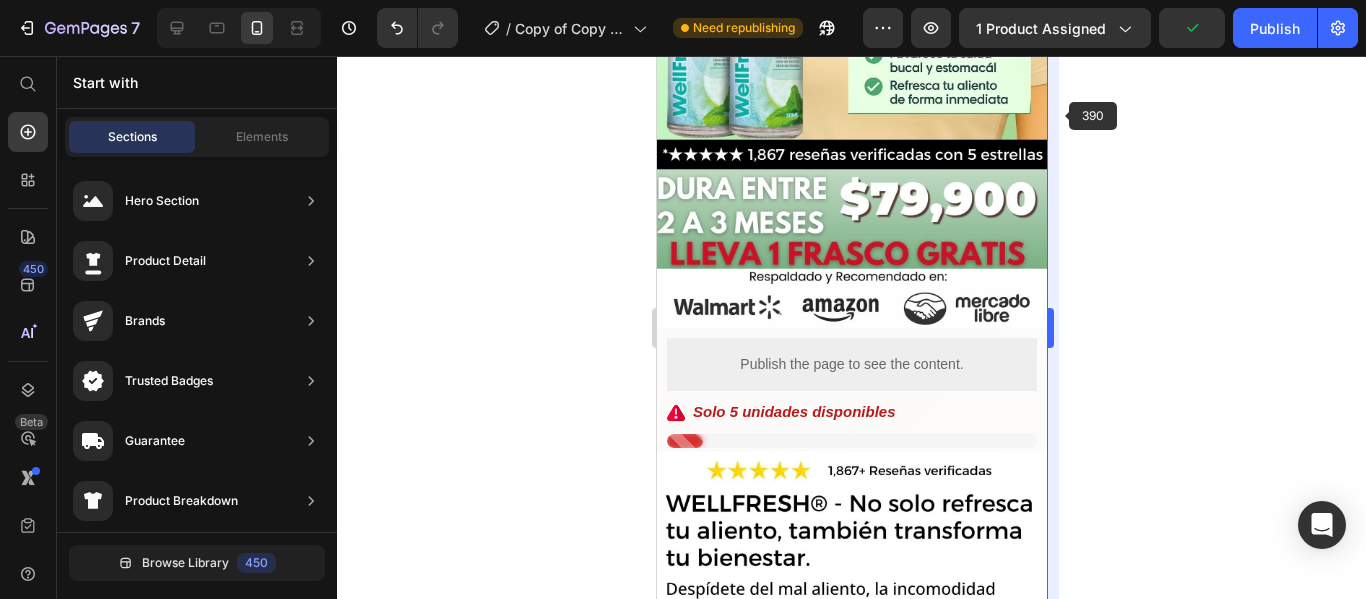 scroll, scrollTop: 430, scrollLeft: 0, axis: vertical 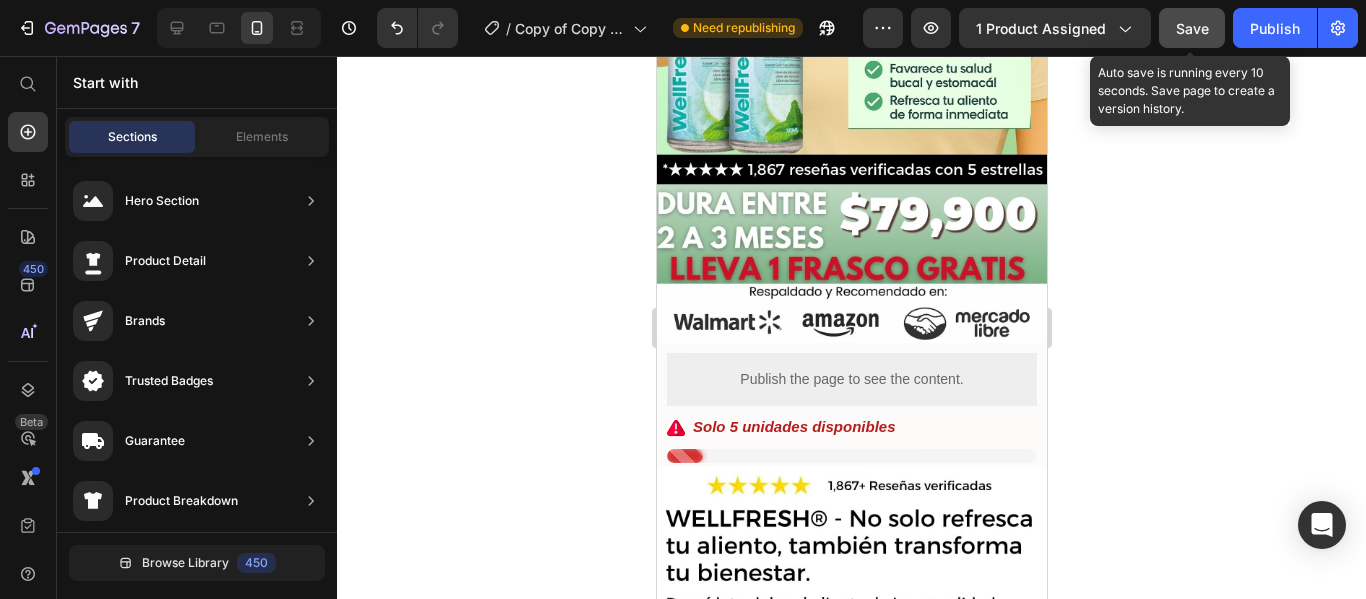click on "Save" 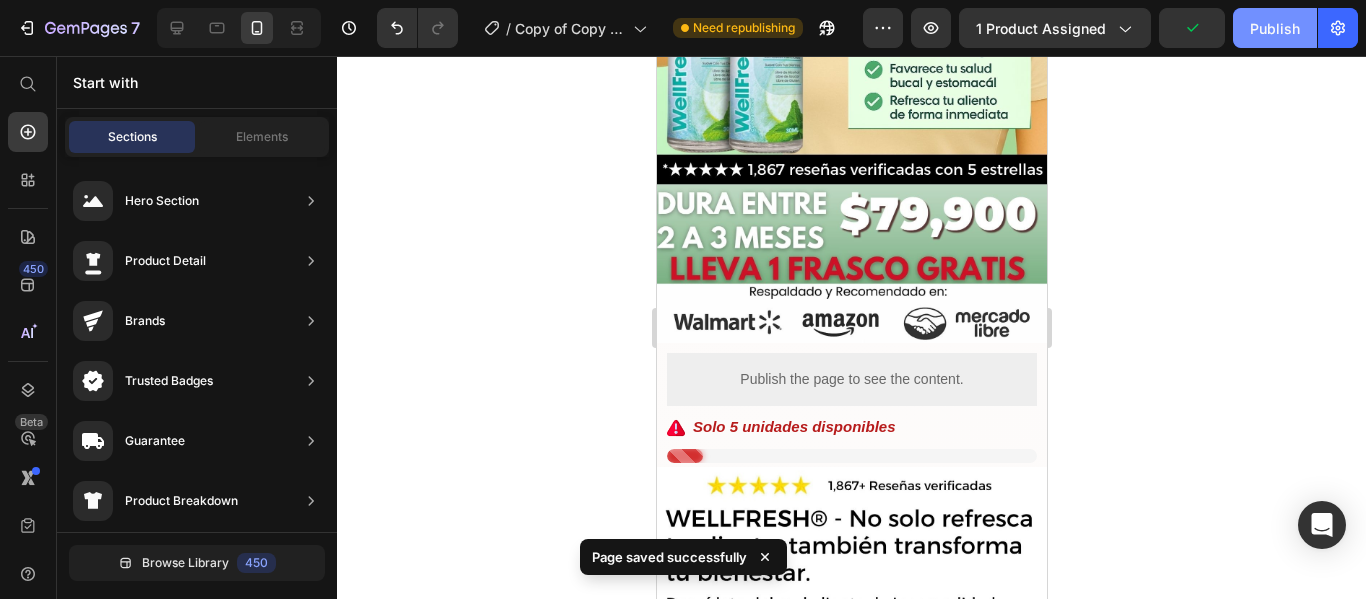 click on "Publish" 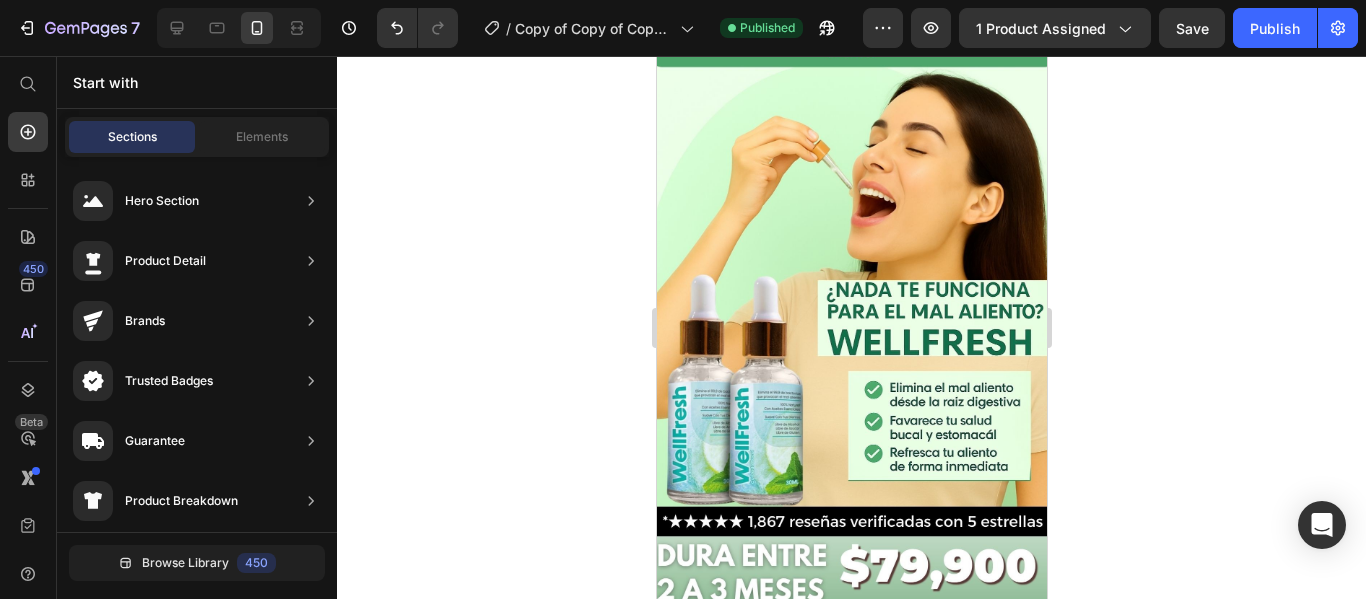 scroll, scrollTop: 93, scrollLeft: 0, axis: vertical 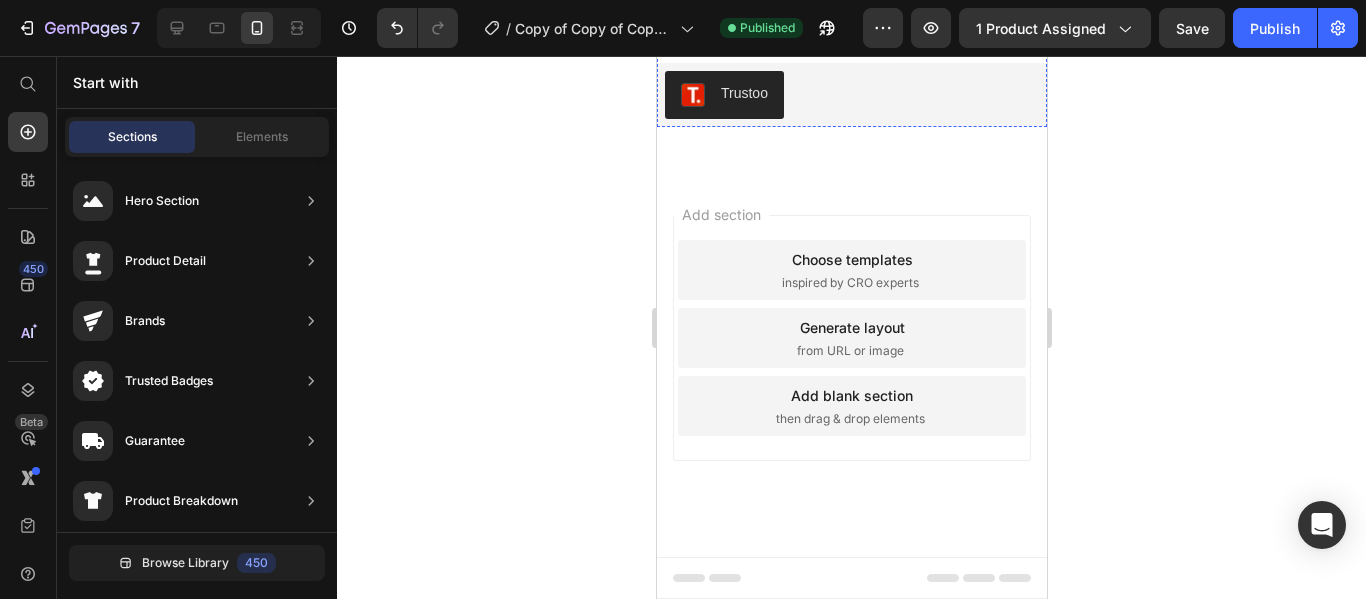 click at bounding box center (851, -274) 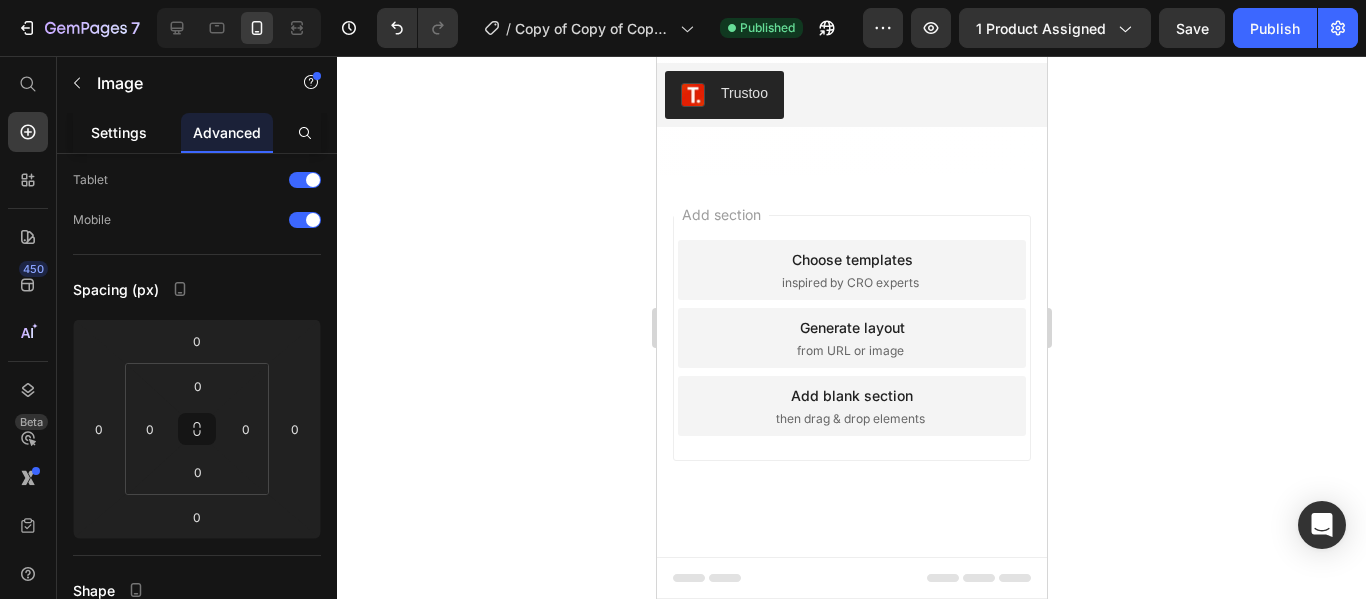 click on "Settings" at bounding box center (119, 132) 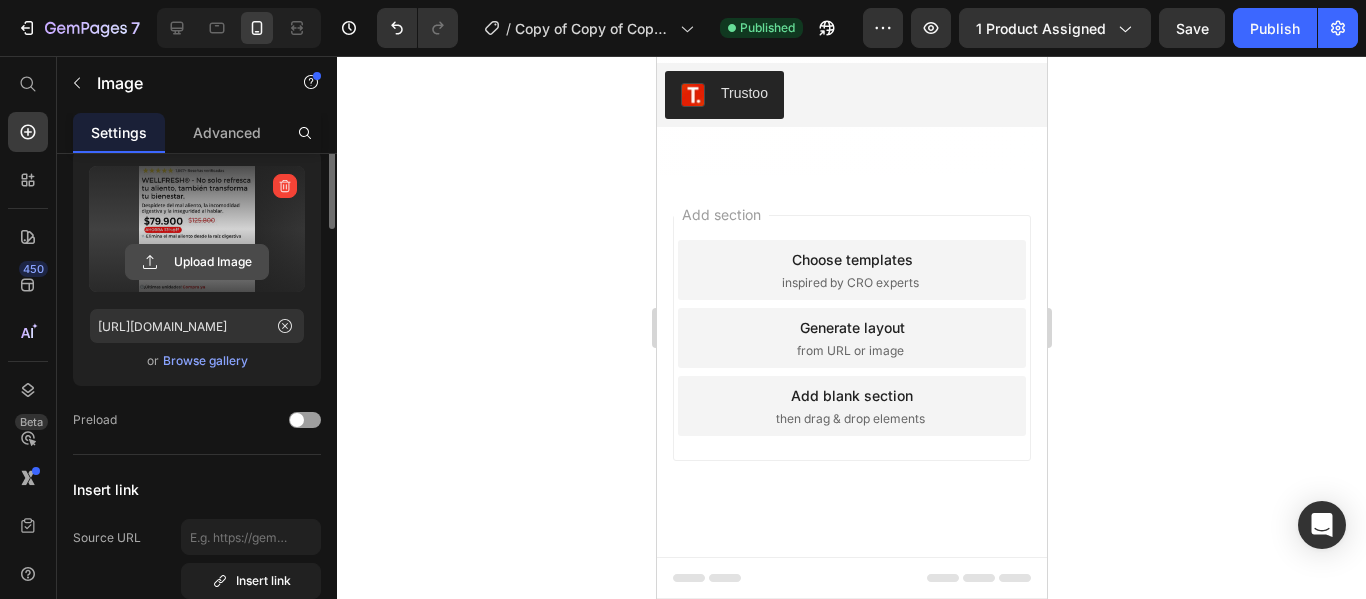 scroll, scrollTop: 0, scrollLeft: 0, axis: both 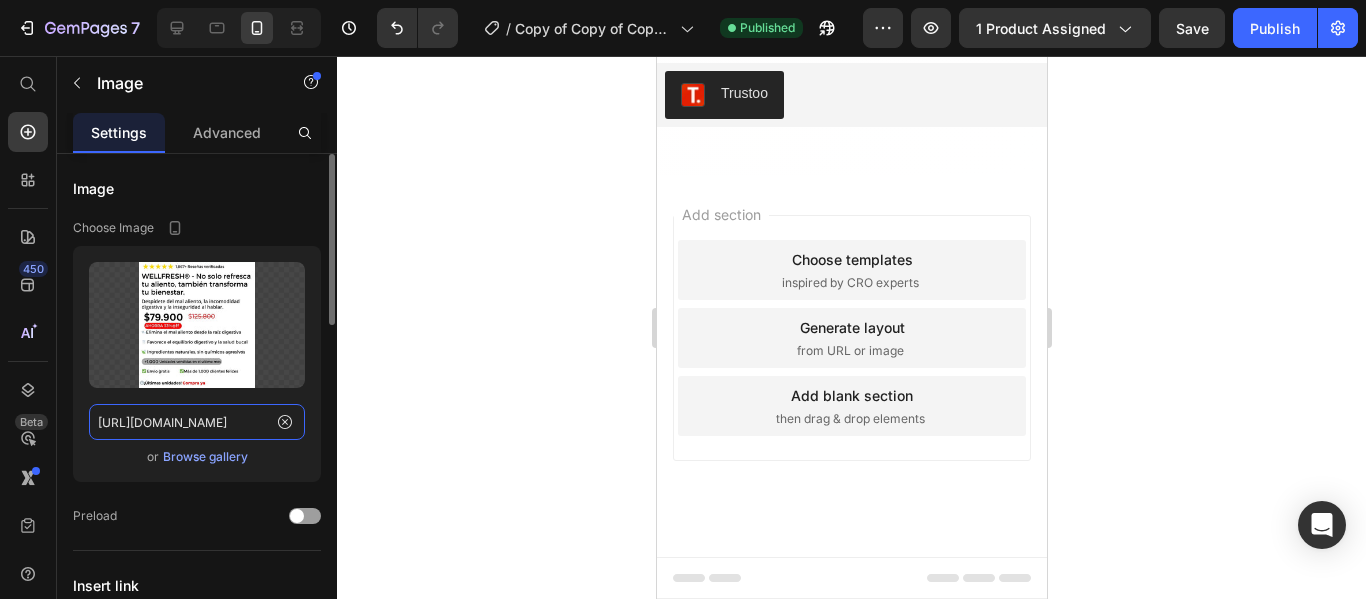 click on "[URL][DOMAIN_NAME]" 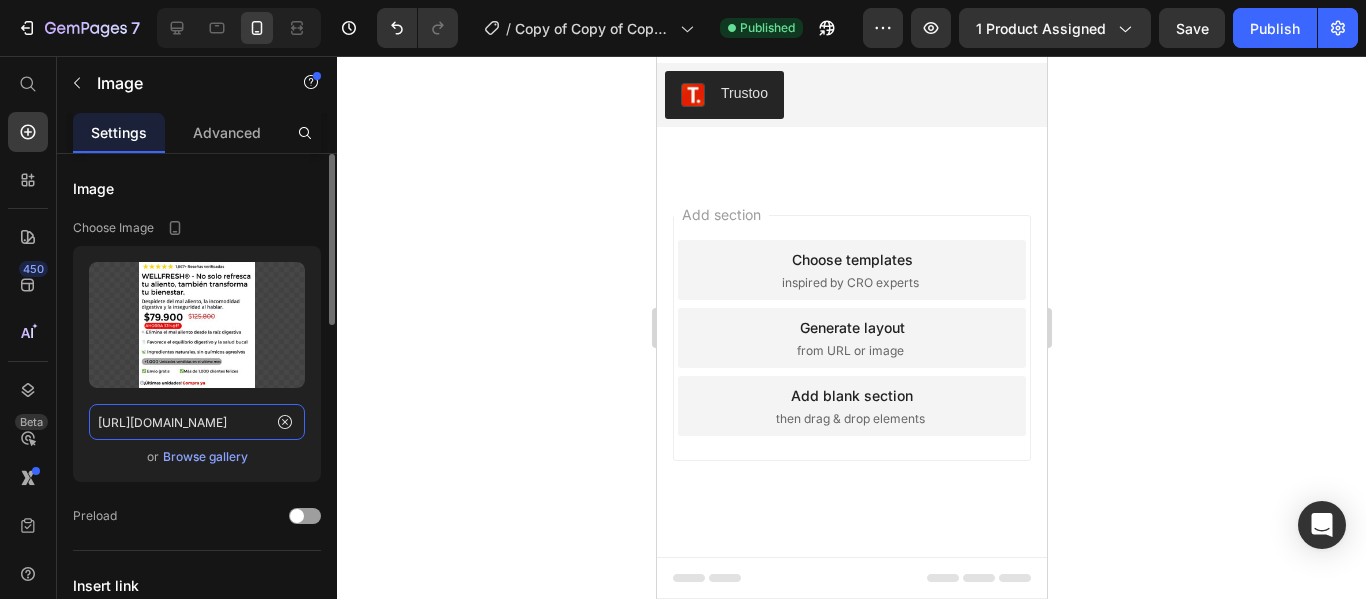 paste on "[DOMAIN_NAME][URL]" 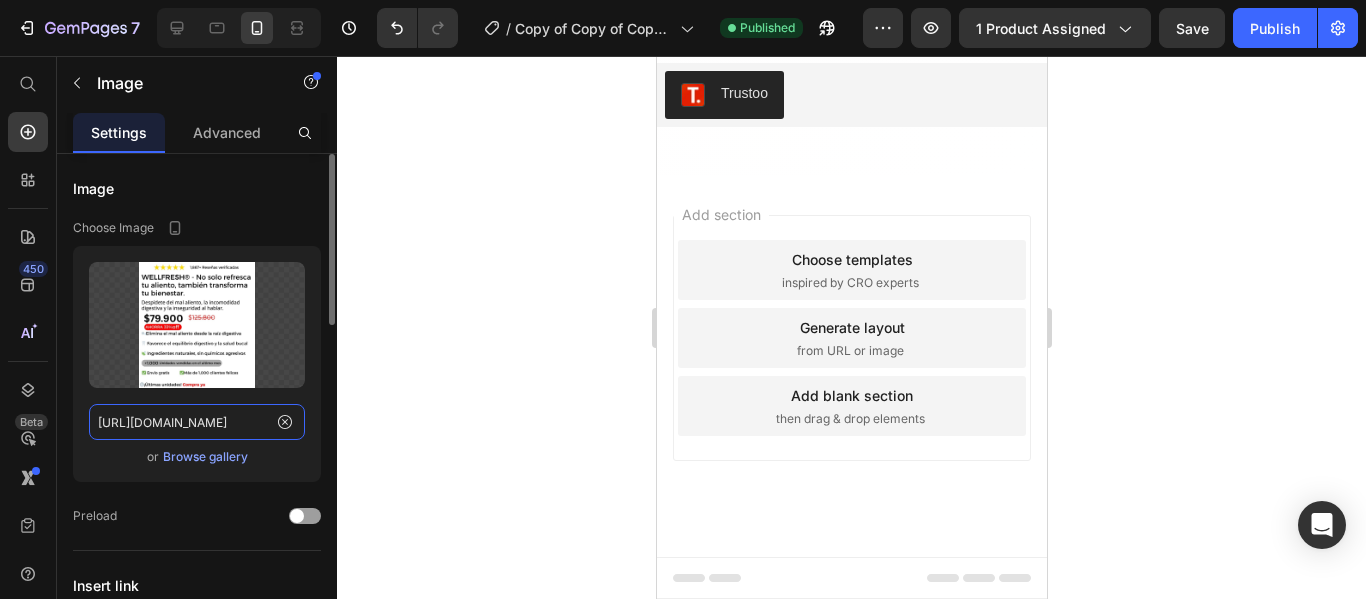 scroll, scrollTop: 0, scrollLeft: 19, axis: horizontal 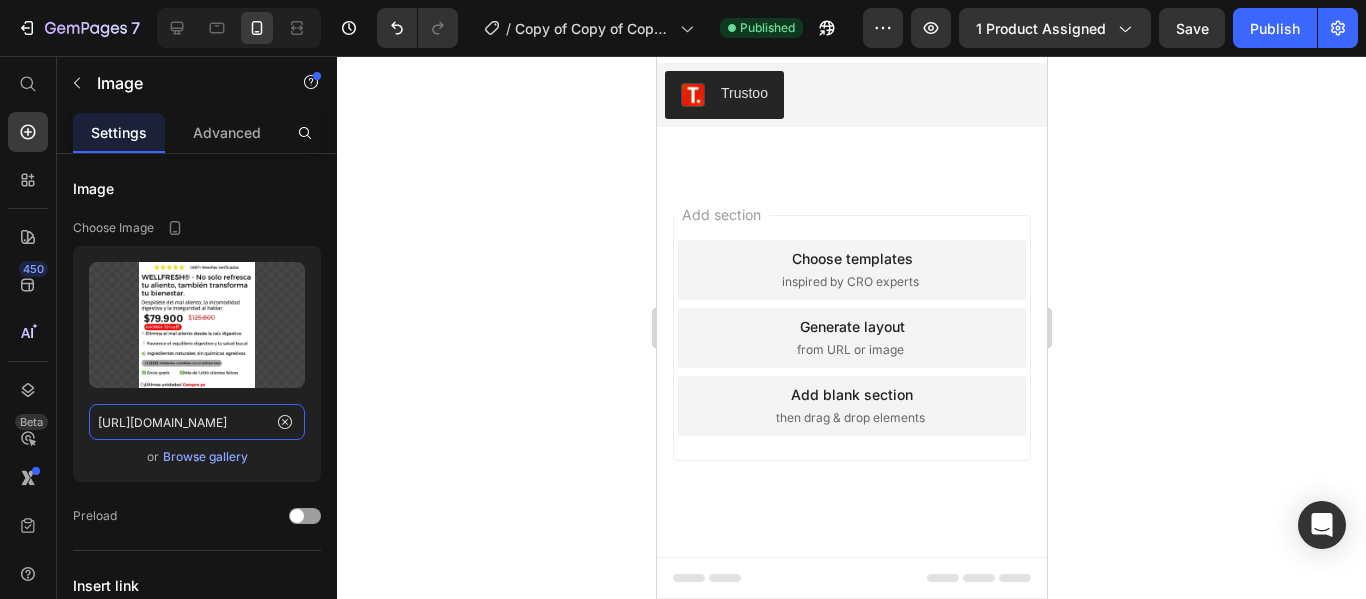 type on "[URL][DOMAIN_NAME]" 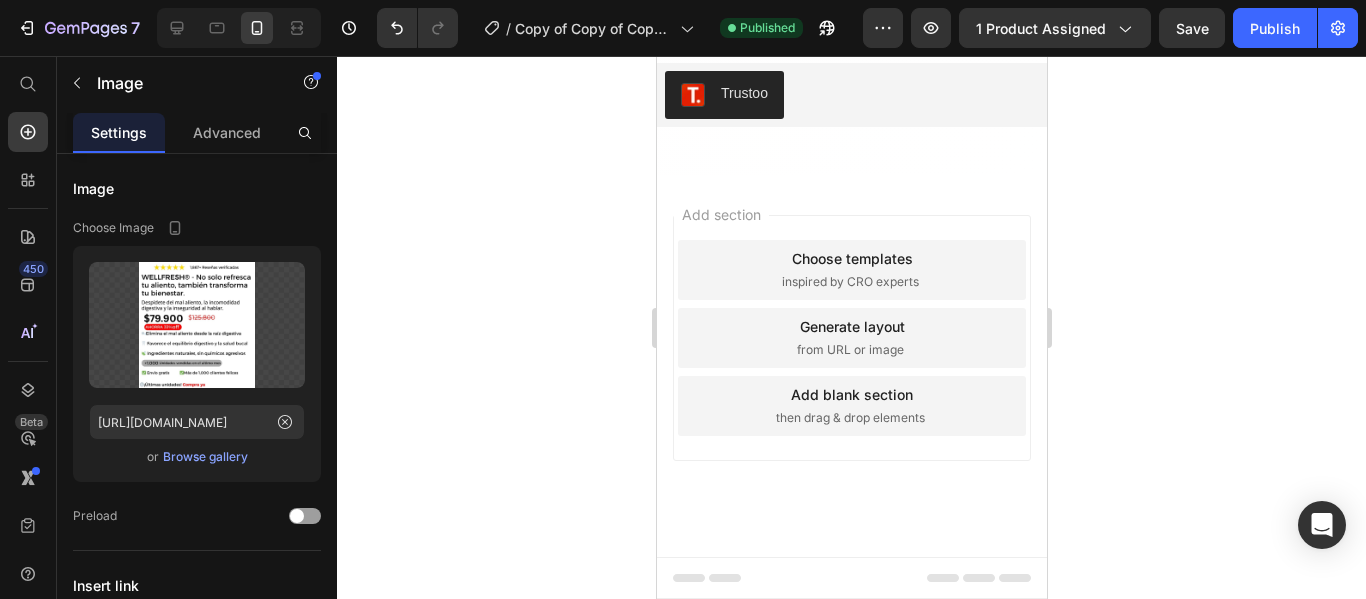 scroll, scrollTop: 0, scrollLeft: 0, axis: both 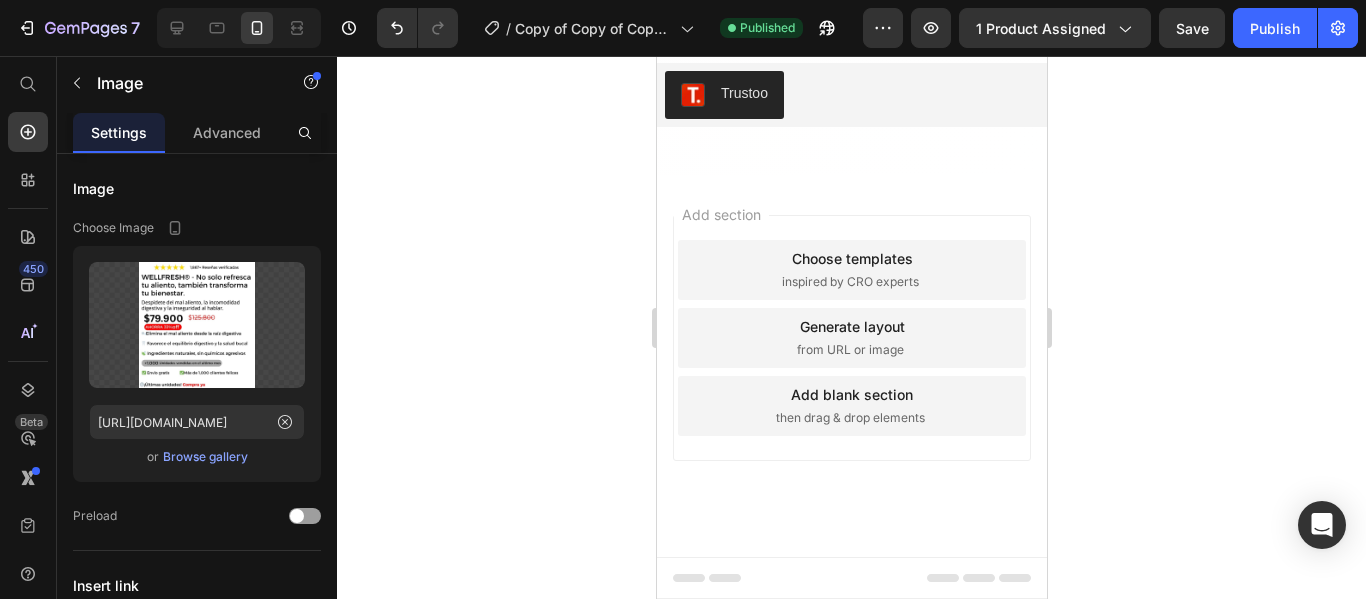 click 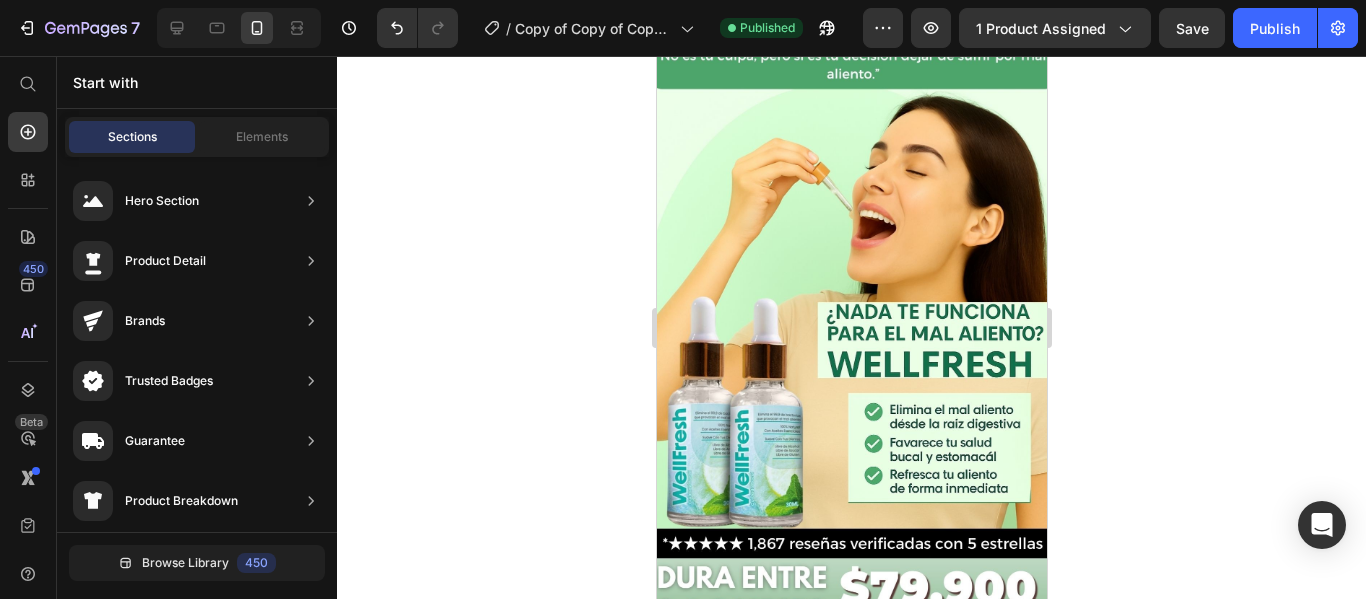 scroll, scrollTop: 0, scrollLeft: 0, axis: both 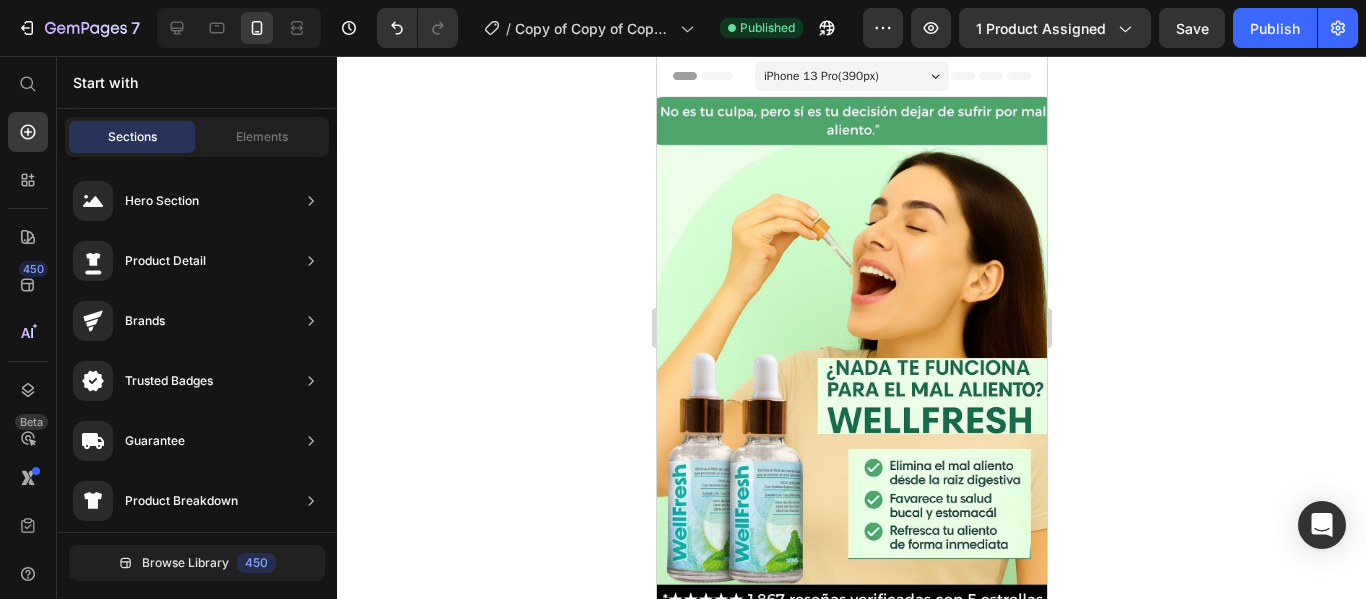 drag, startPoint x: 1033, startPoint y: 525, endPoint x: 1713, endPoint y: 138, distance: 782.4123 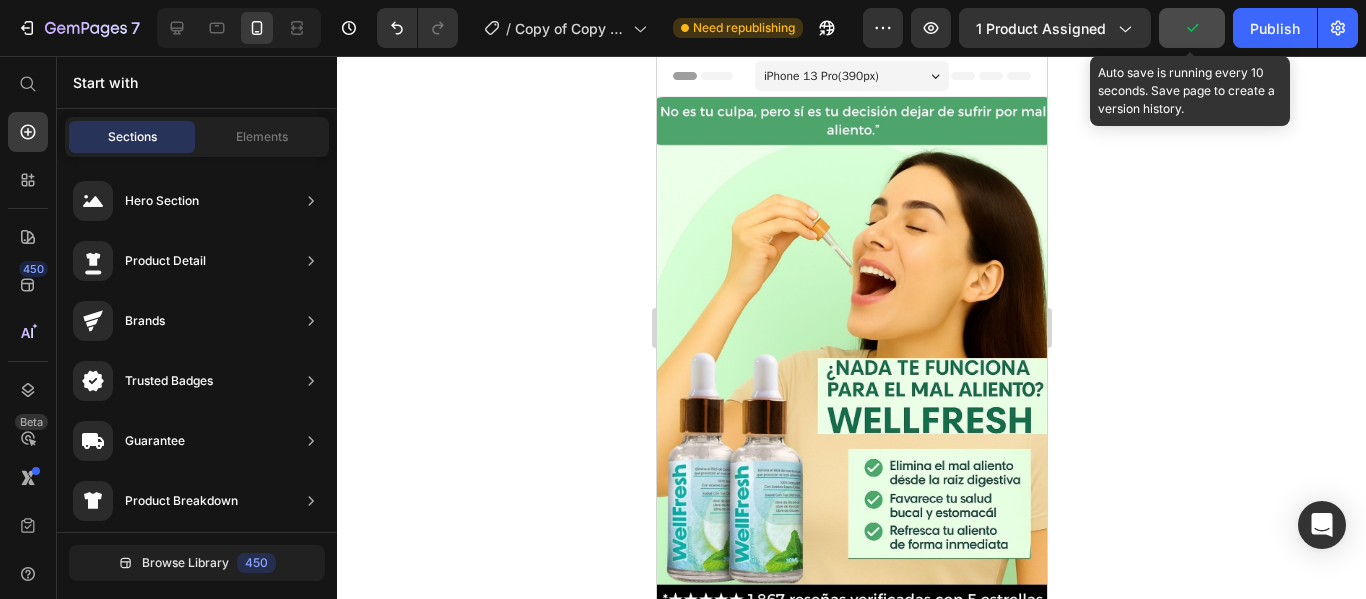 click 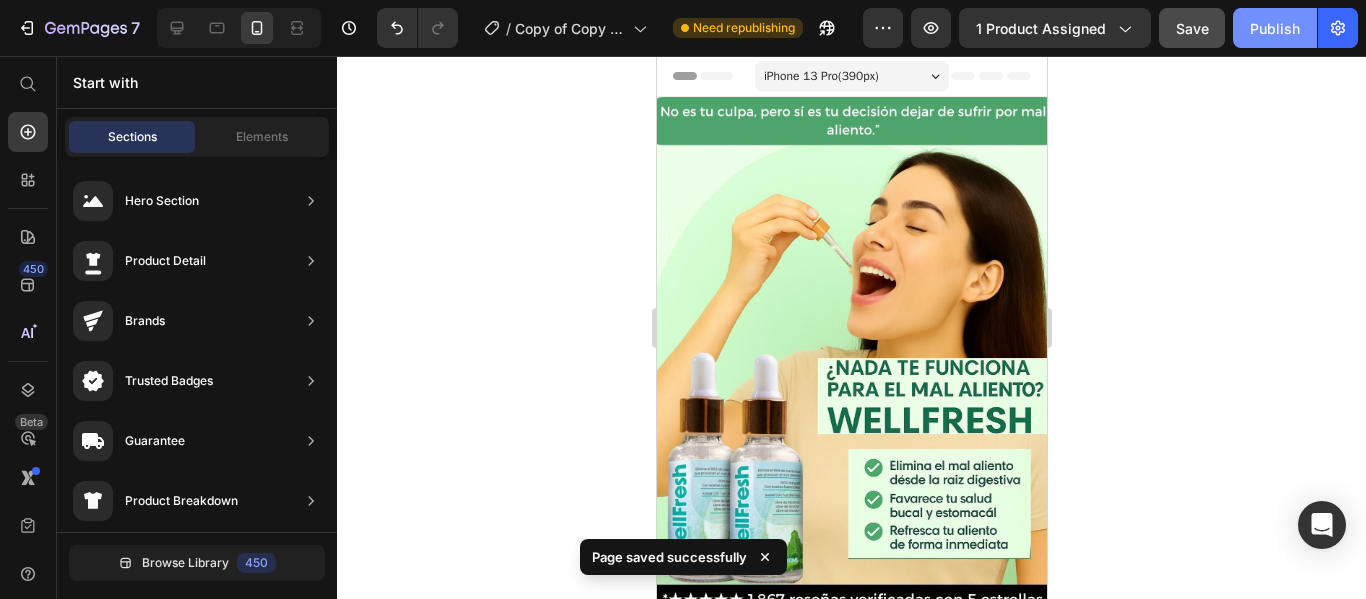 click on "Publish" at bounding box center (1275, 28) 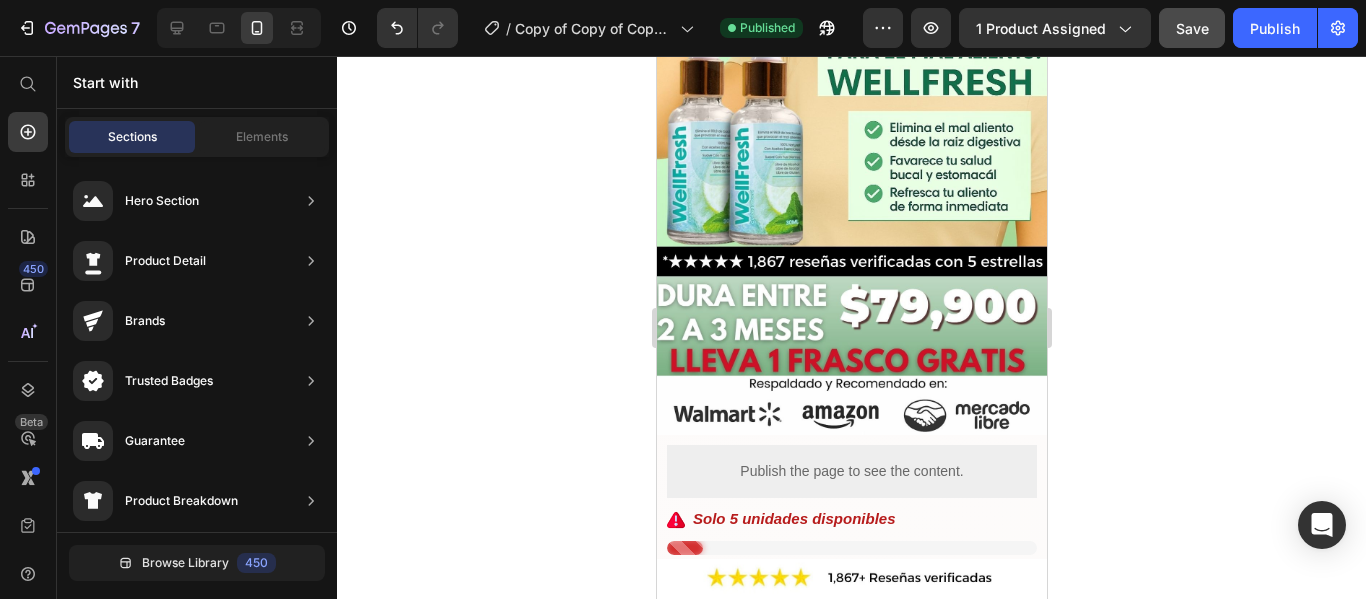 scroll, scrollTop: 0, scrollLeft: 0, axis: both 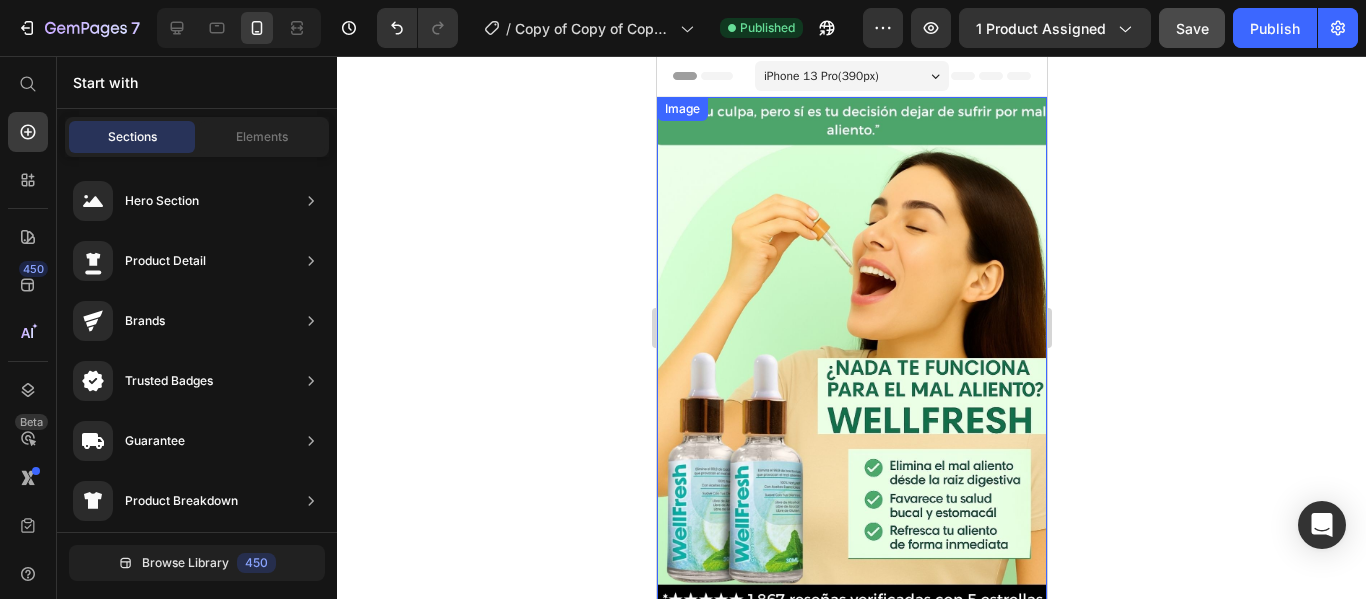 drag, startPoint x: 1165, startPoint y: 350, endPoint x: 736, endPoint y: 294, distance: 432.6396 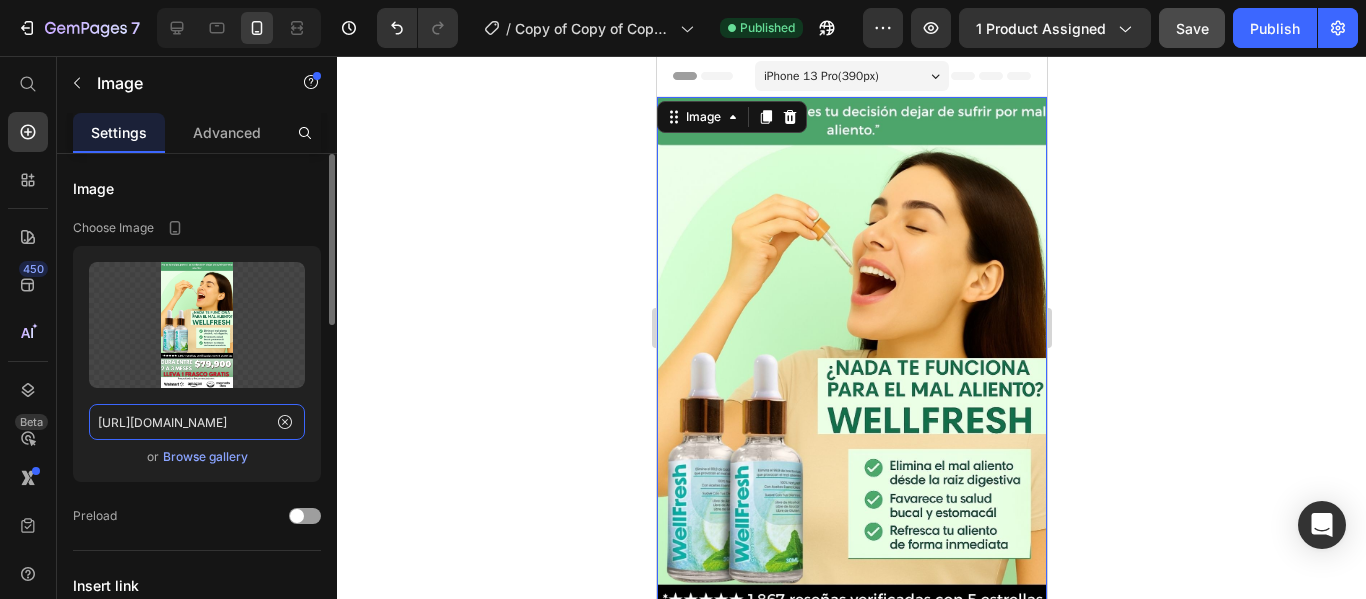click on "[URL][DOMAIN_NAME]" 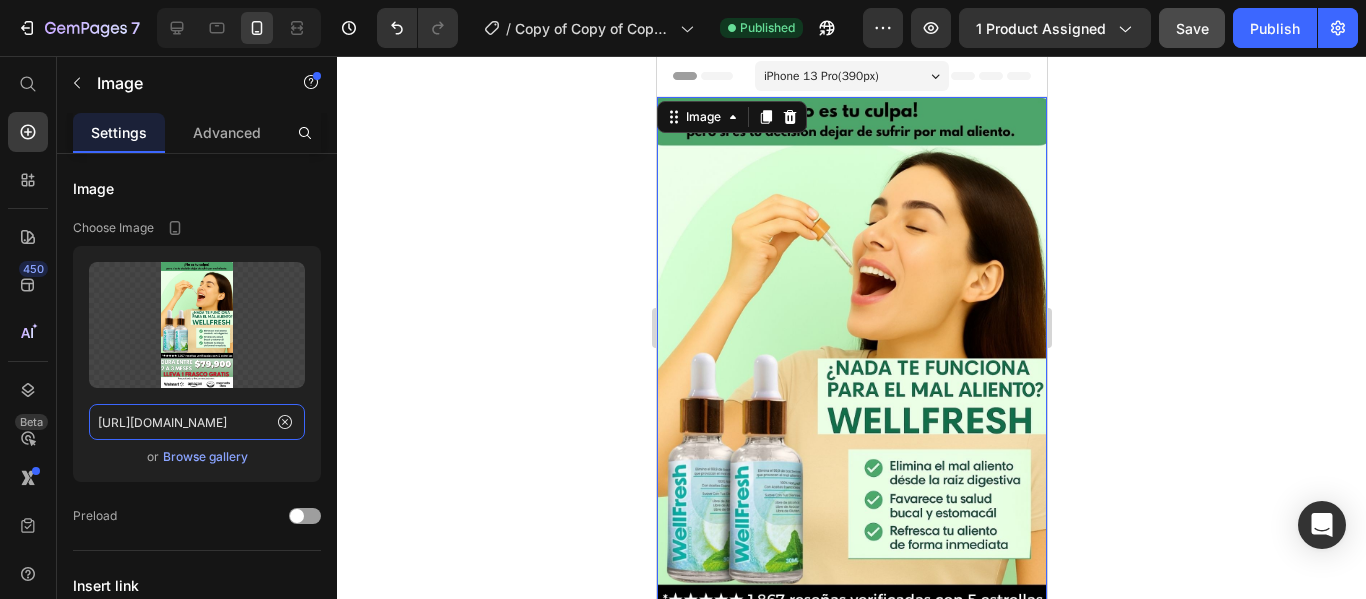 type on "[URL][DOMAIN_NAME]" 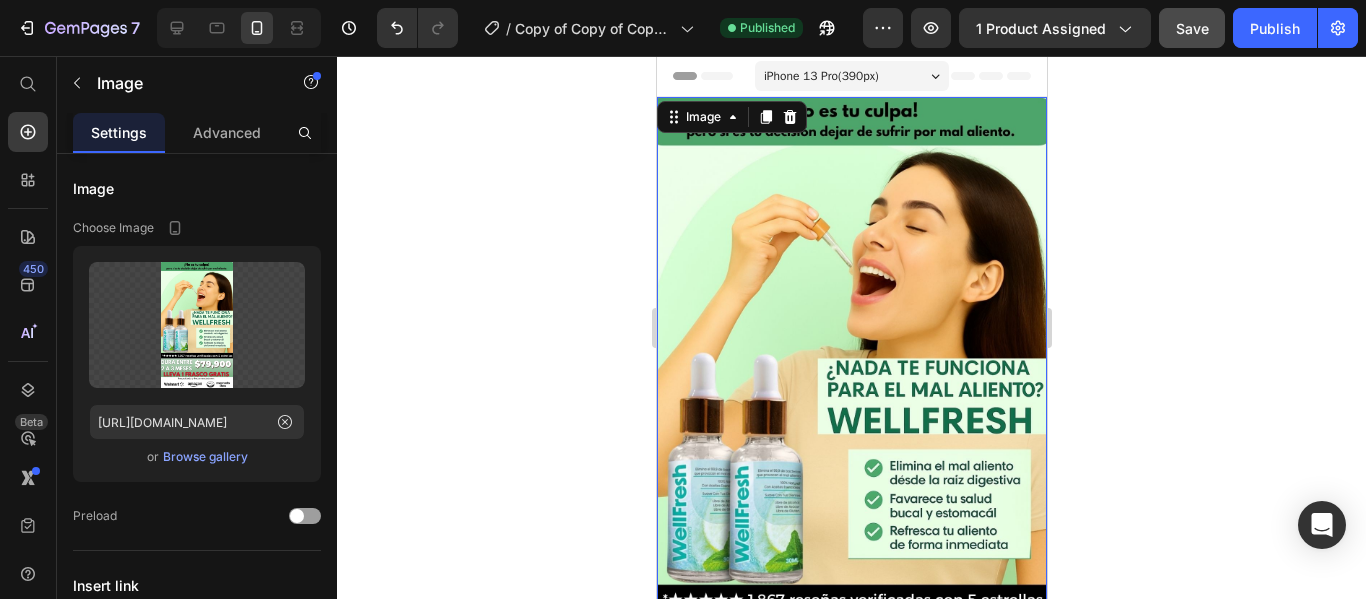click 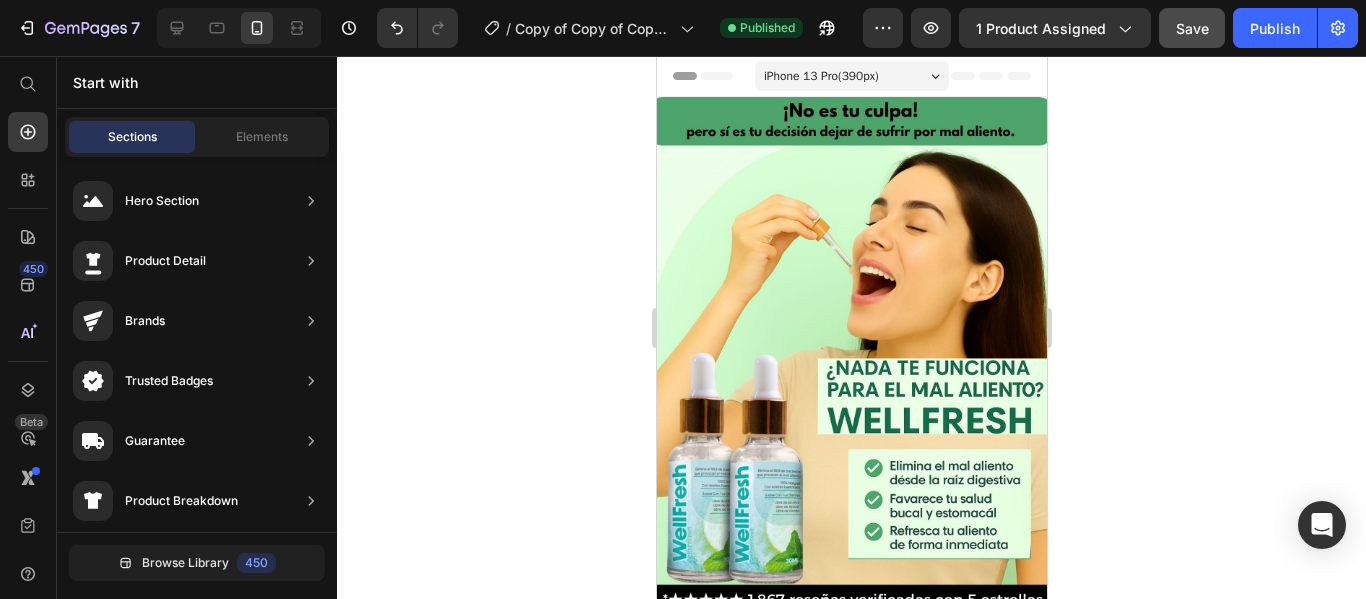 scroll, scrollTop: 118, scrollLeft: 0, axis: vertical 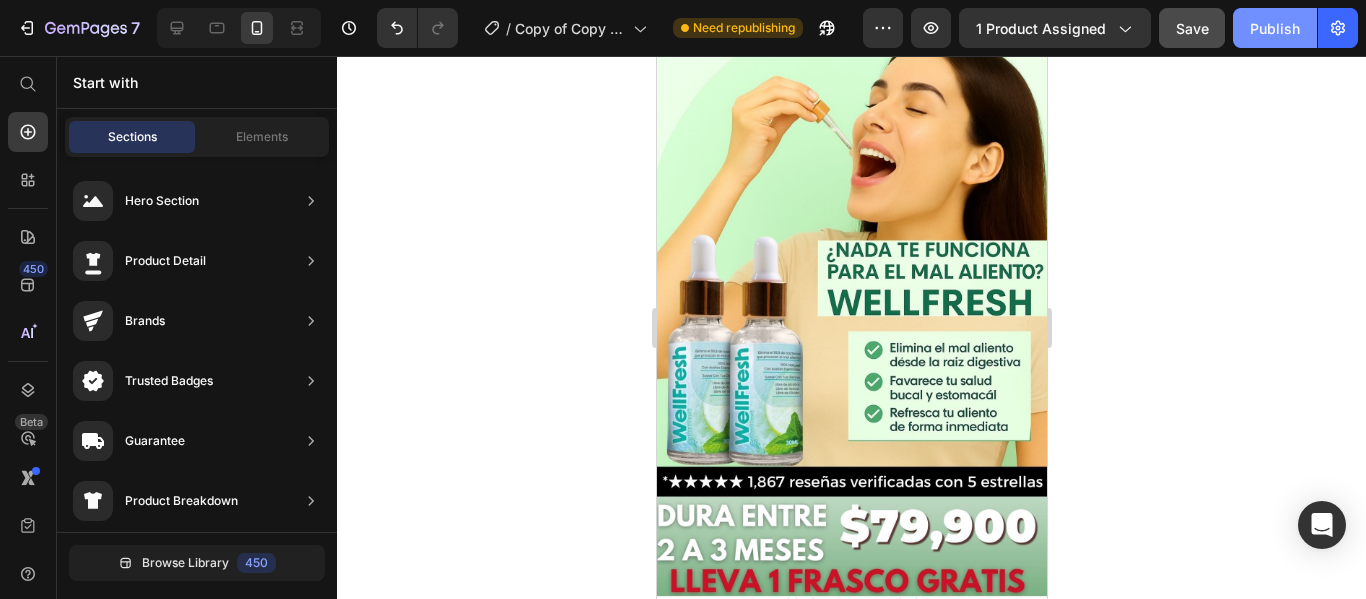 click on "Publish" at bounding box center [1275, 28] 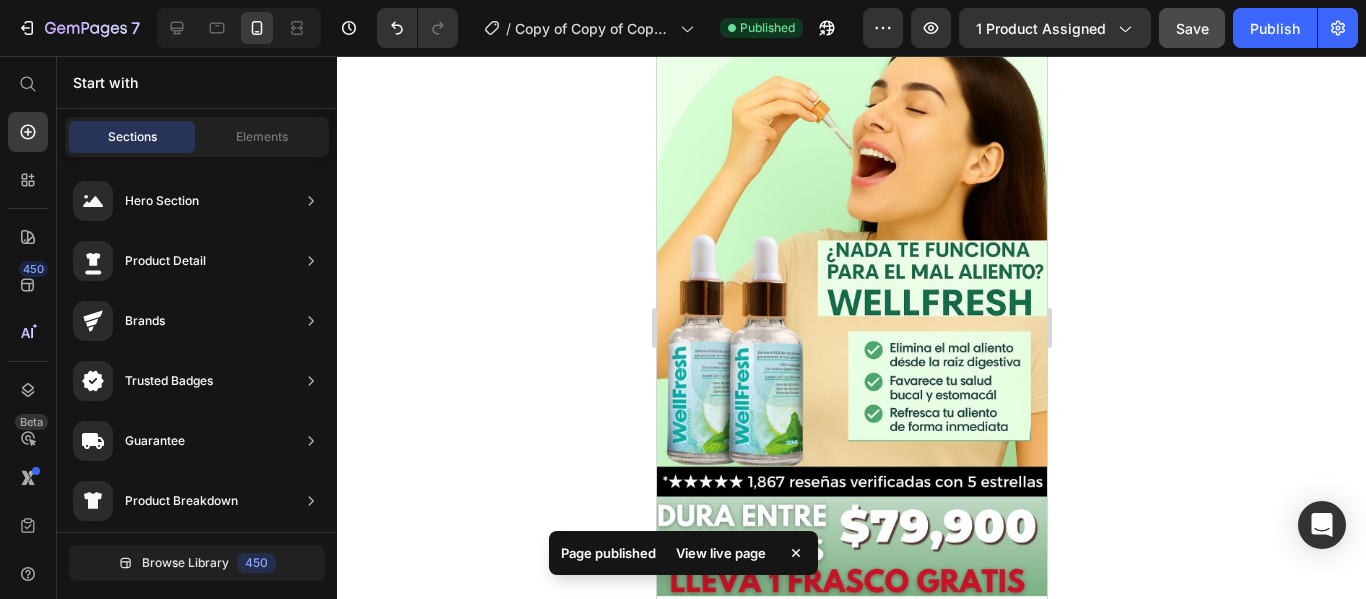 click on "7  Version history  /  Copy of Copy of Copy of Copy of product 6 Published Preview 1 product assigned  Save   Publish" 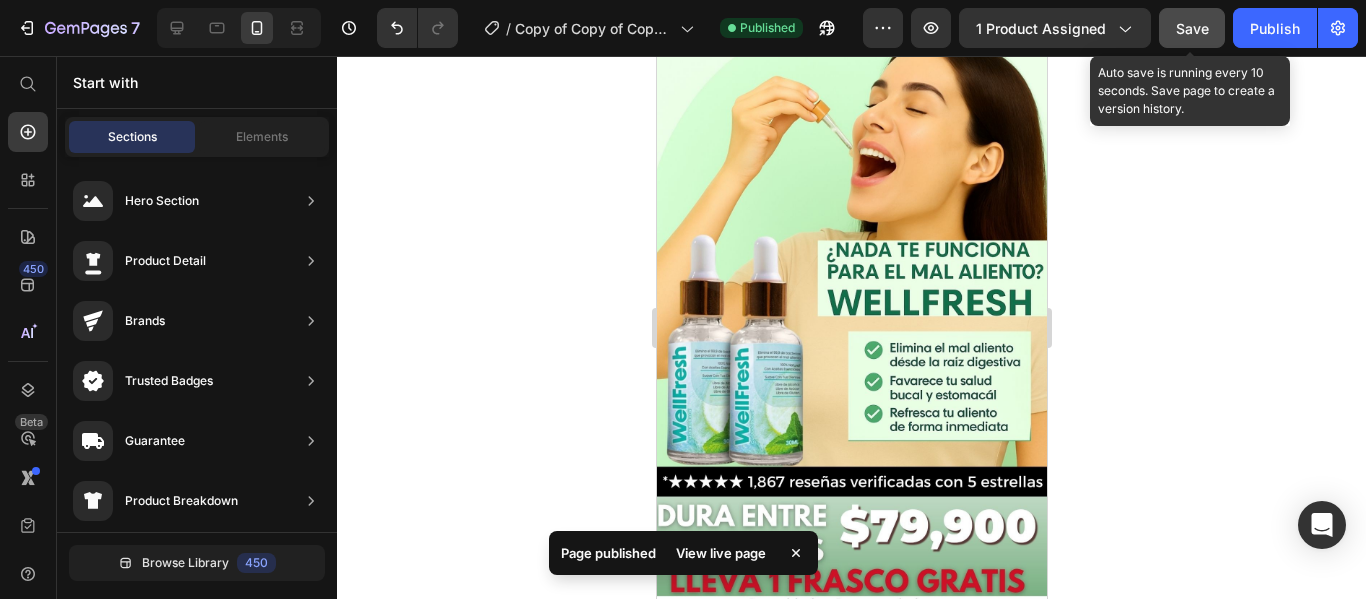 click on "Save" at bounding box center [1192, 28] 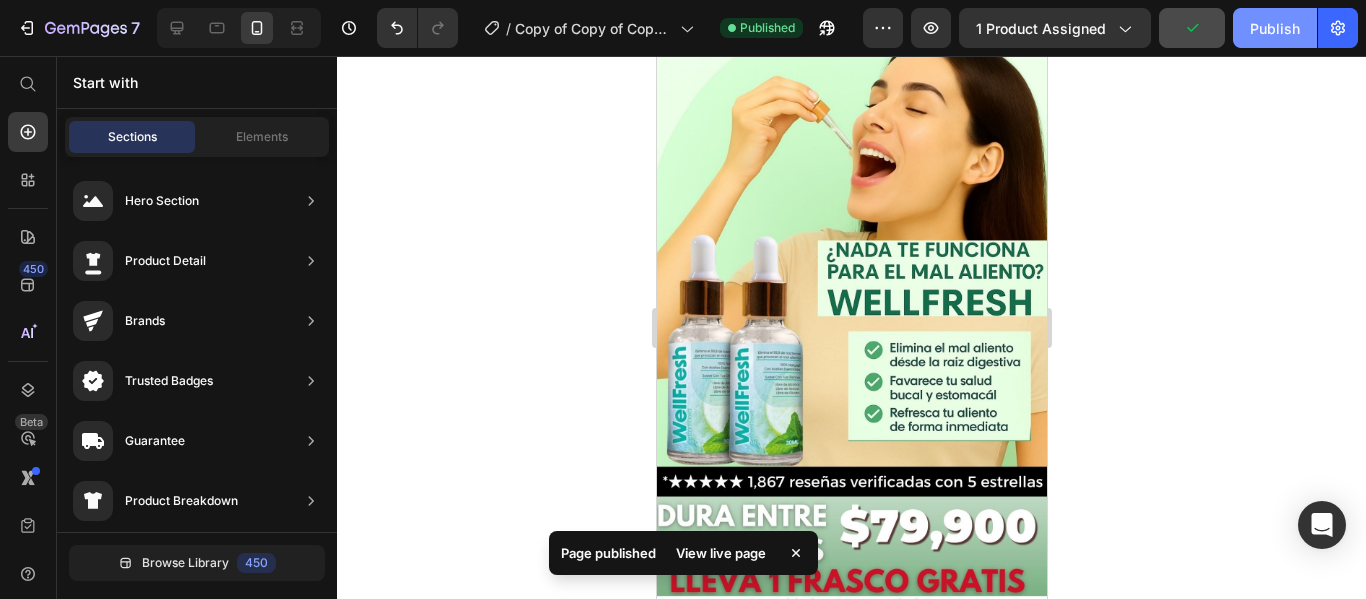 click on "Publish" at bounding box center (1275, 28) 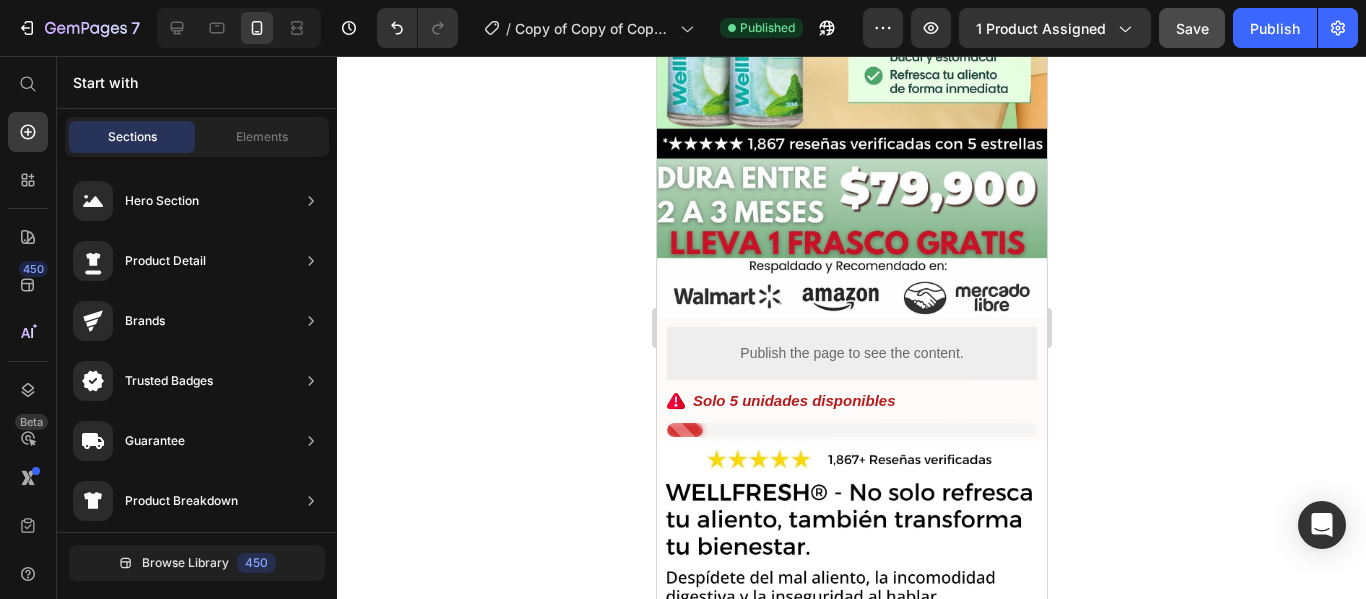 scroll, scrollTop: 0, scrollLeft: 0, axis: both 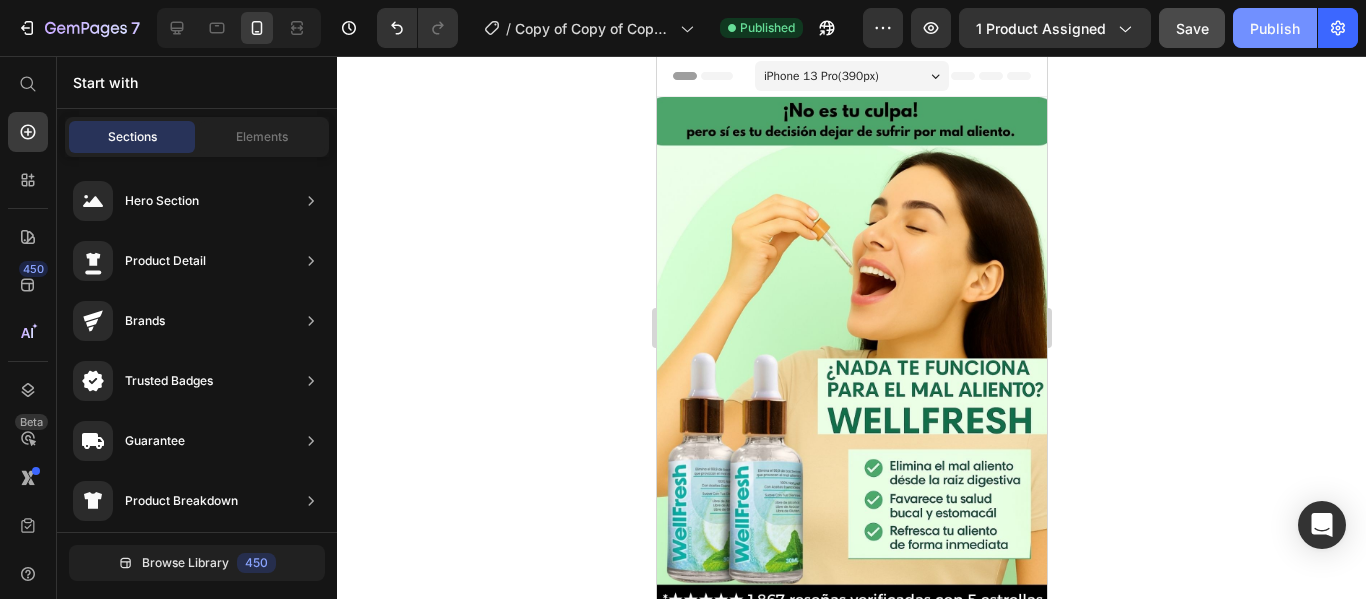 click on "Publish" at bounding box center (1275, 28) 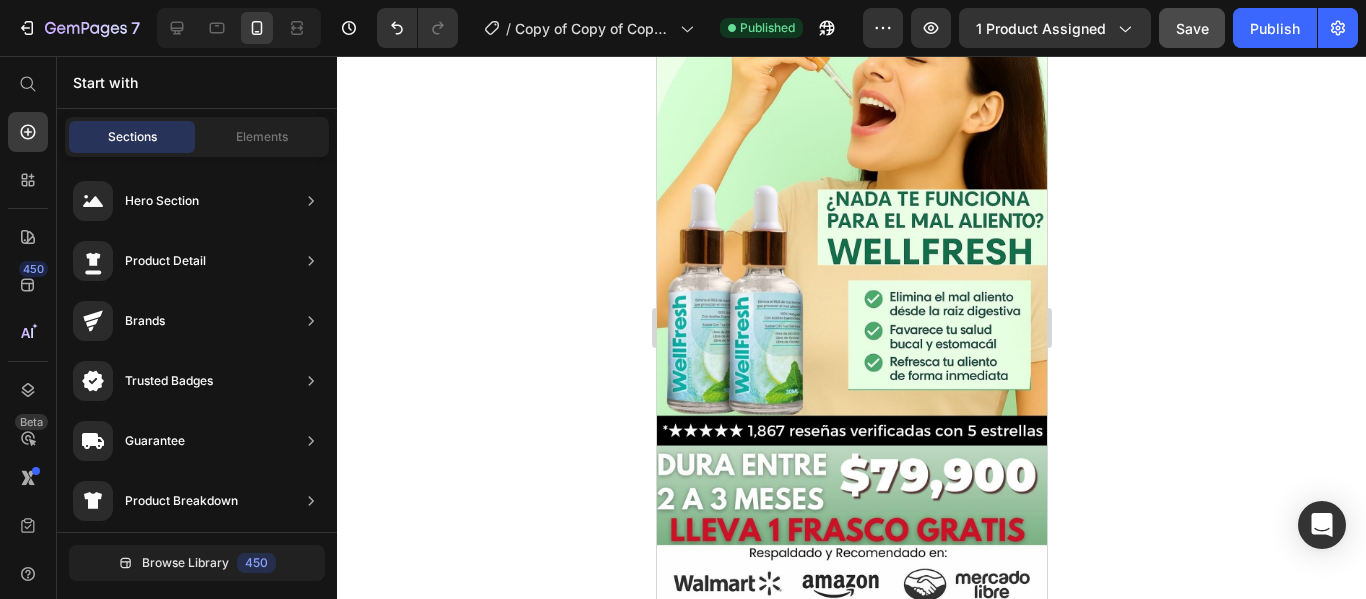 scroll, scrollTop: 0, scrollLeft: 0, axis: both 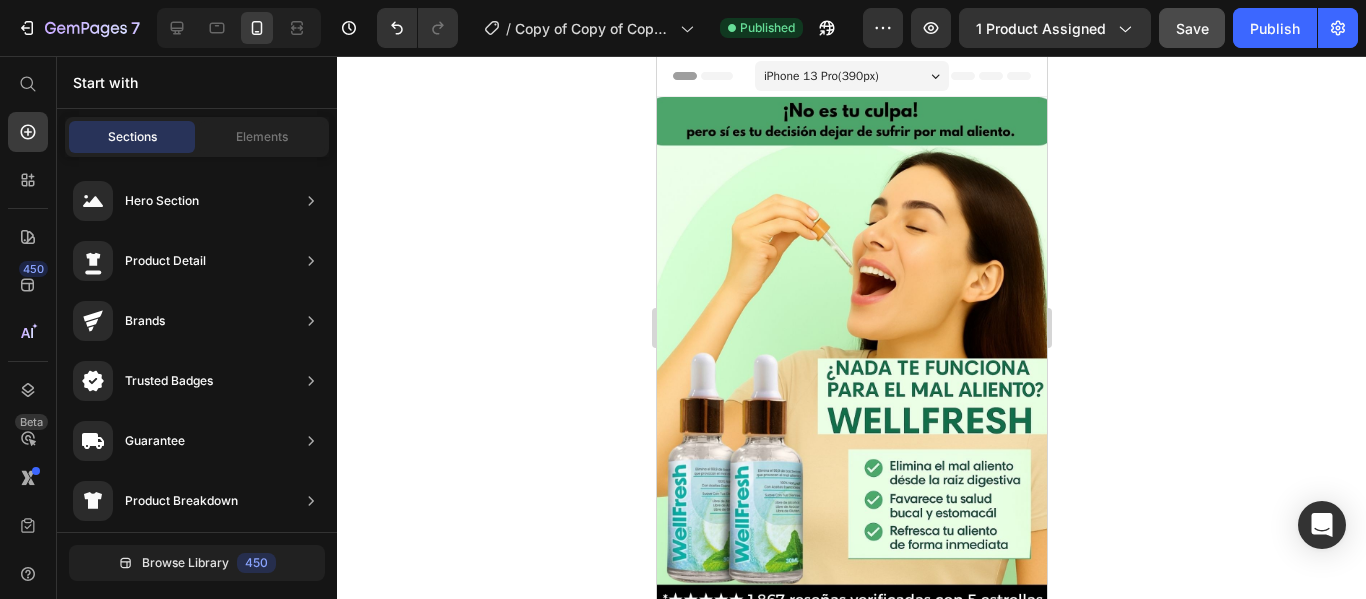 drag, startPoint x: 1041, startPoint y: 84, endPoint x: 1689, endPoint y: 111, distance: 648.56226 